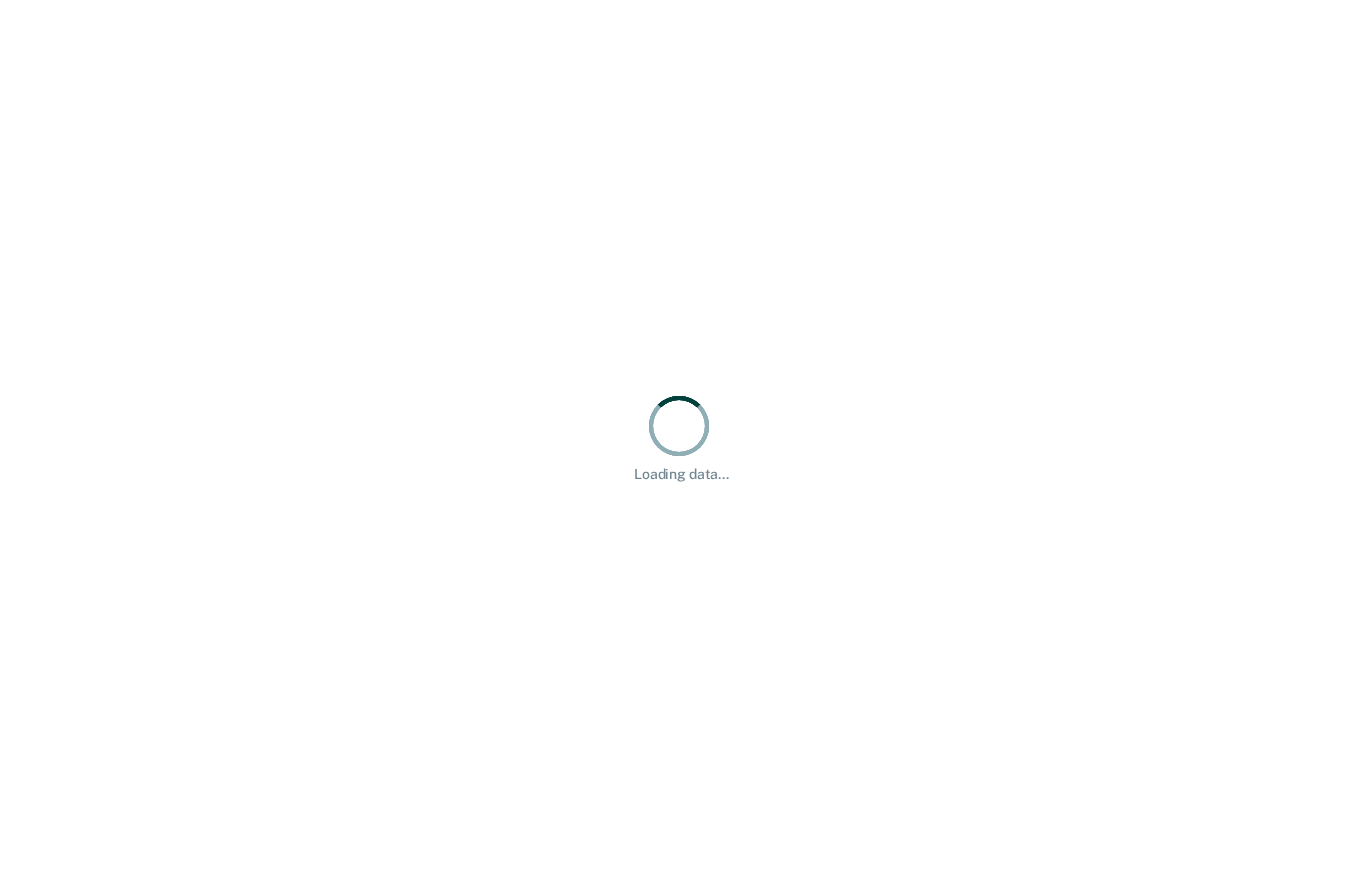 scroll, scrollTop: 0, scrollLeft: 0, axis: both 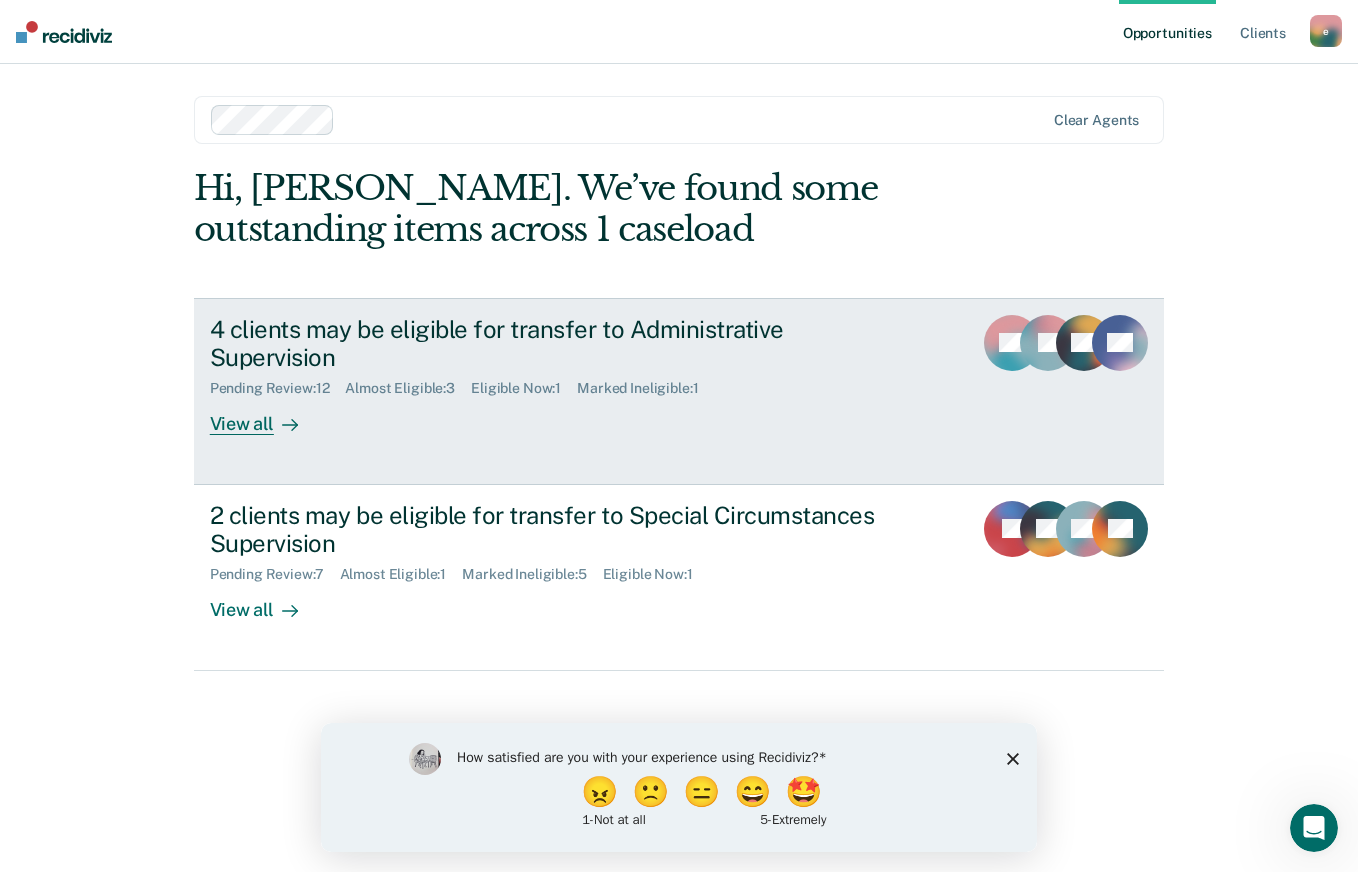 click on "View all" at bounding box center (266, 416) 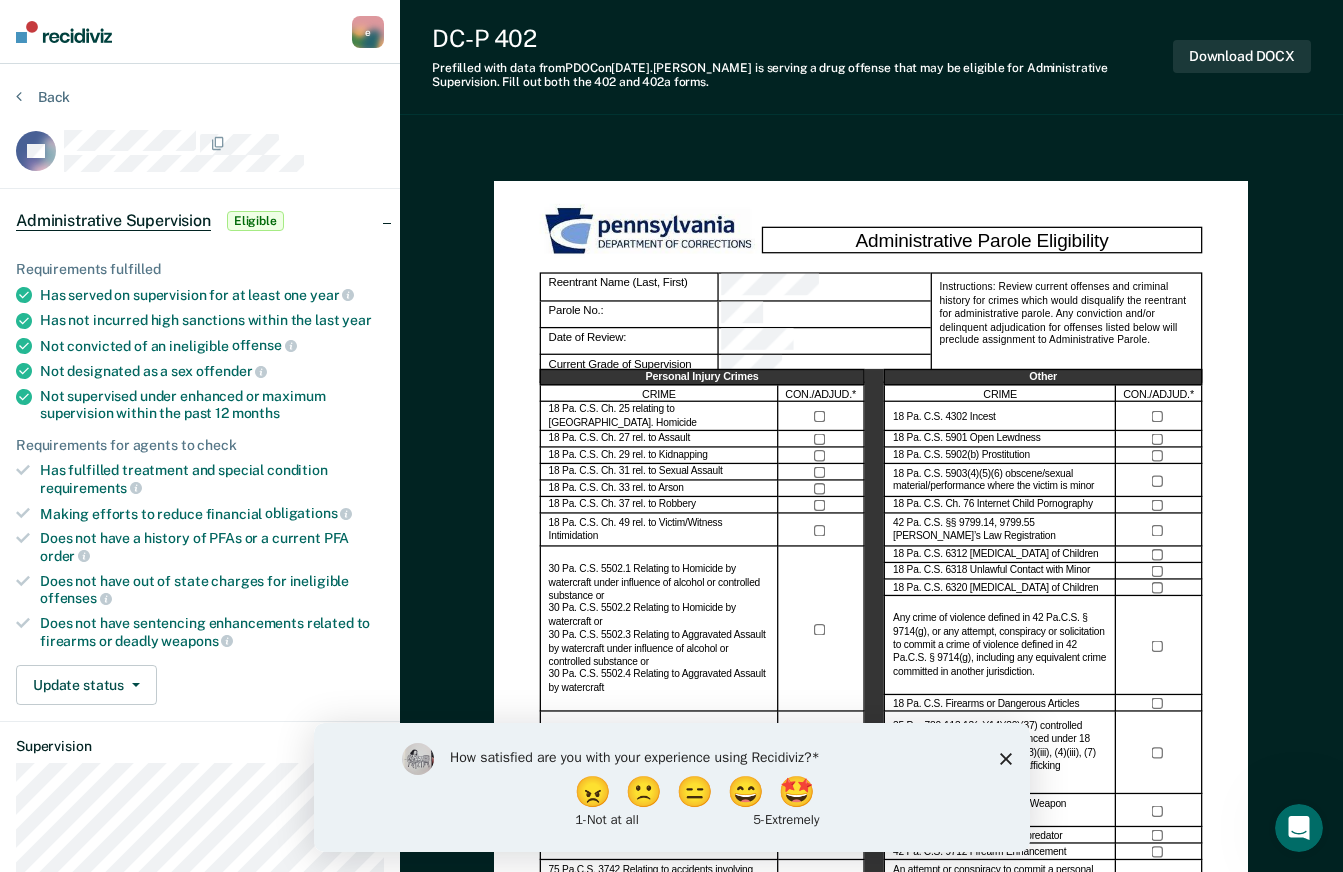 click 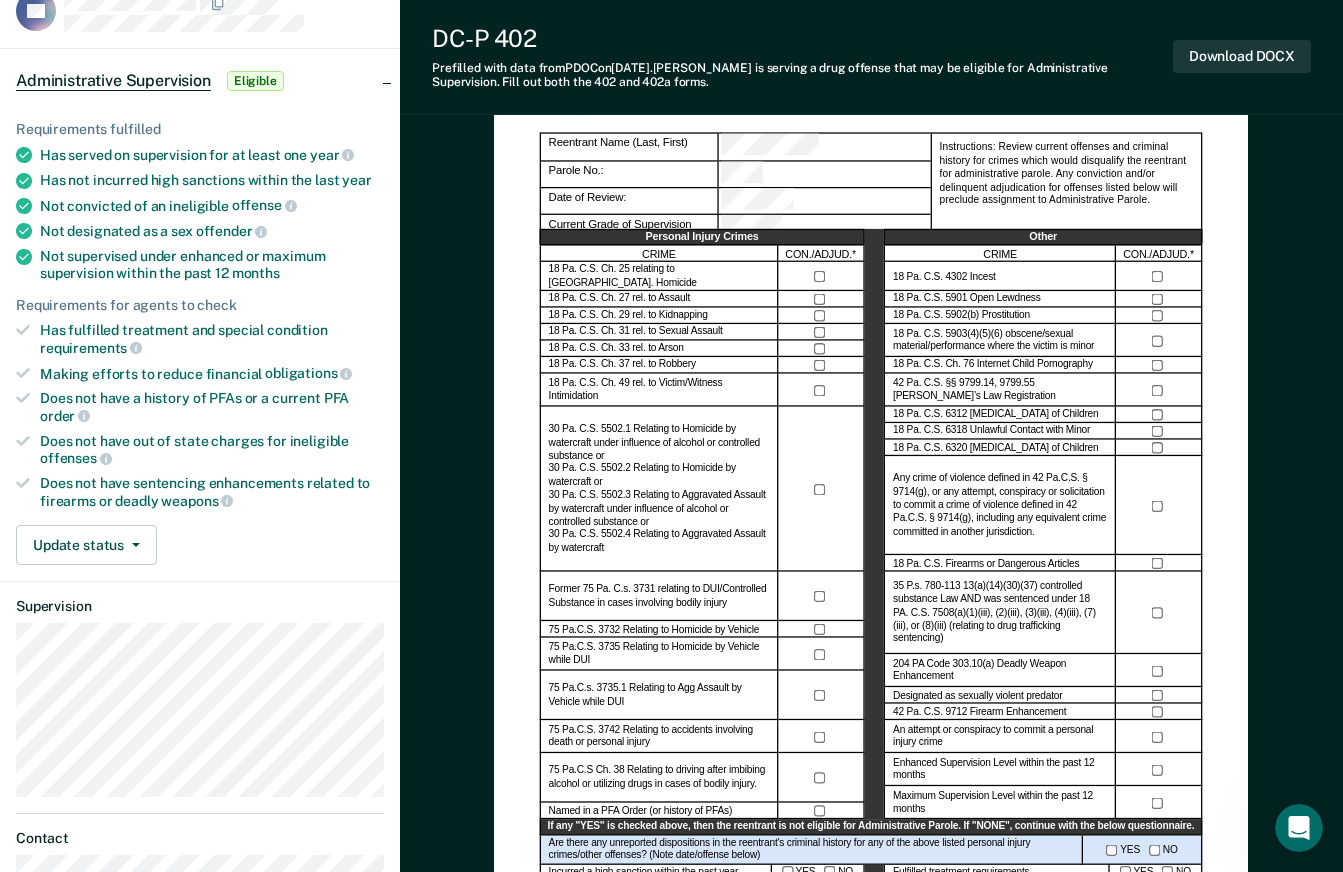 scroll, scrollTop: 300, scrollLeft: 0, axis: vertical 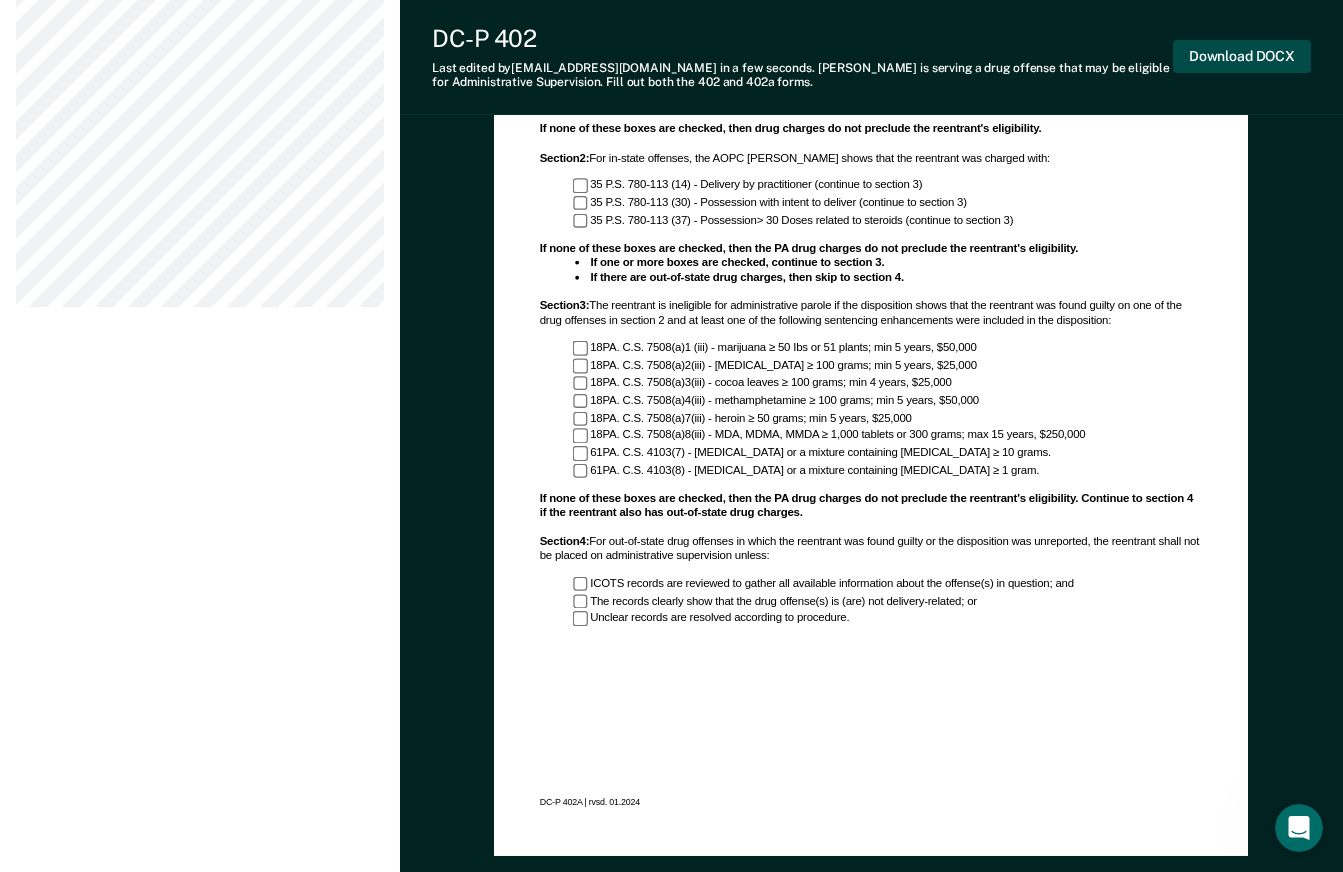 click on "Download DOCX" at bounding box center (1242, 56) 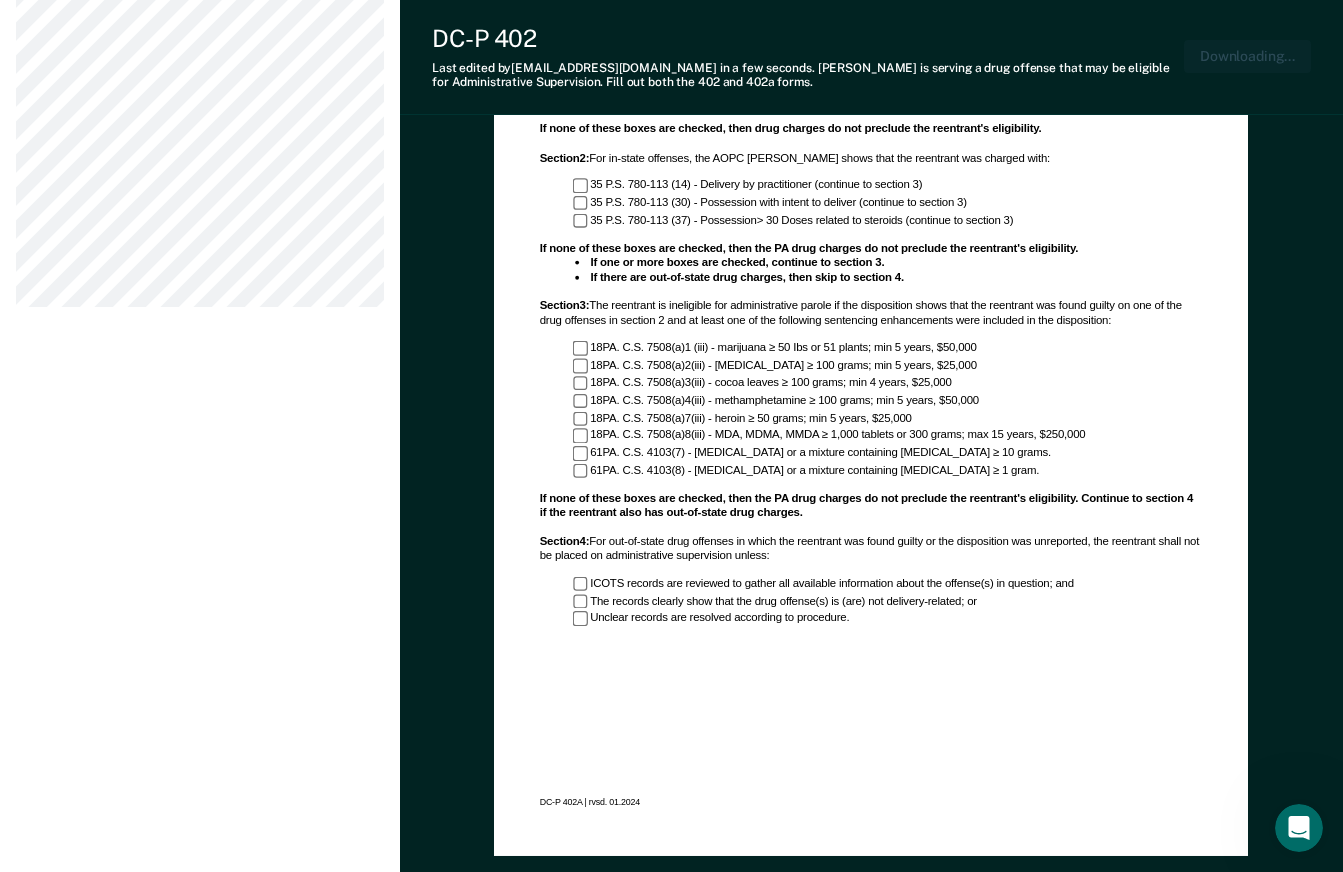 scroll, scrollTop: 1398, scrollLeft: 0, axis: vertical 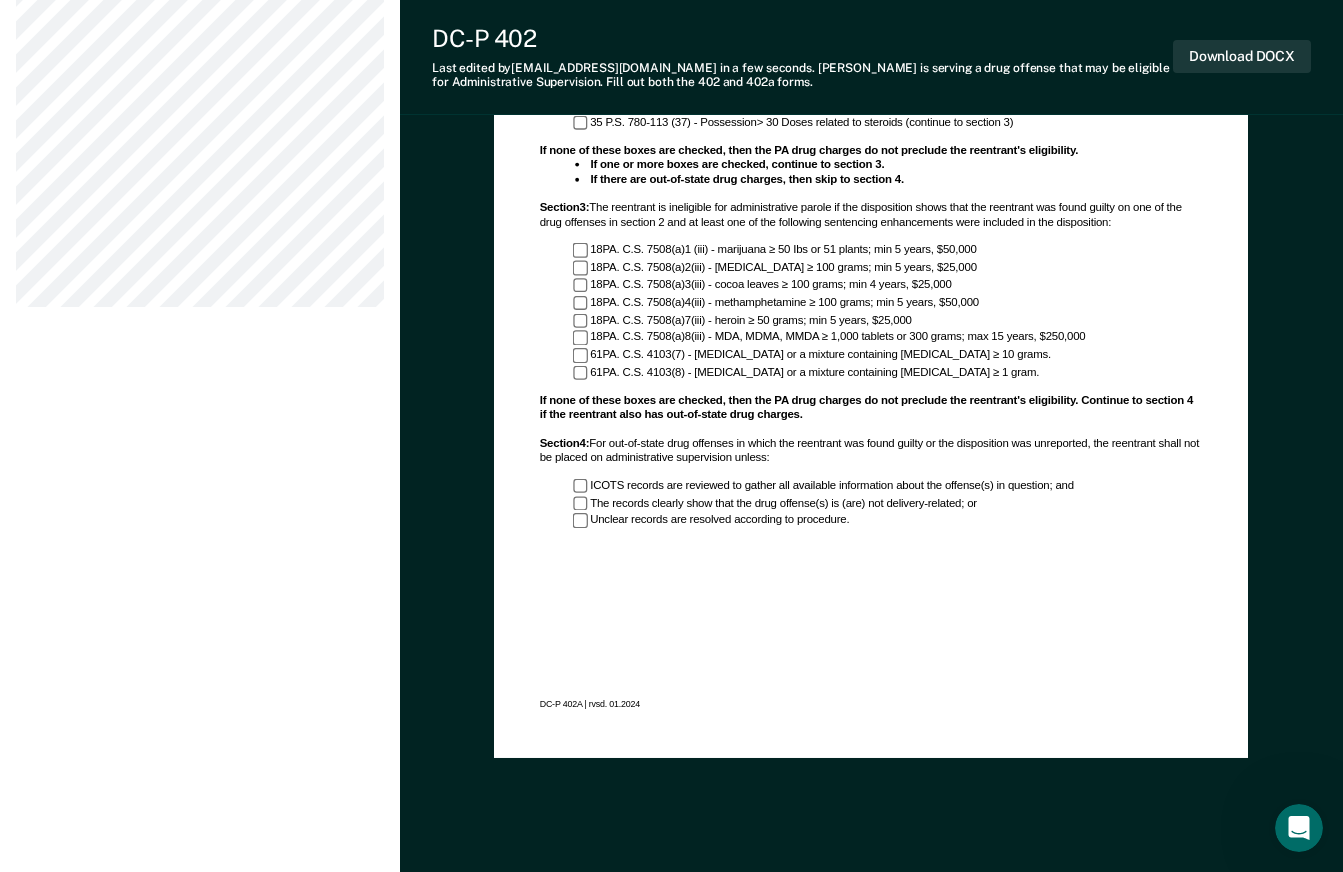 click on "DC-P 402" at bounding box center [802, 38] 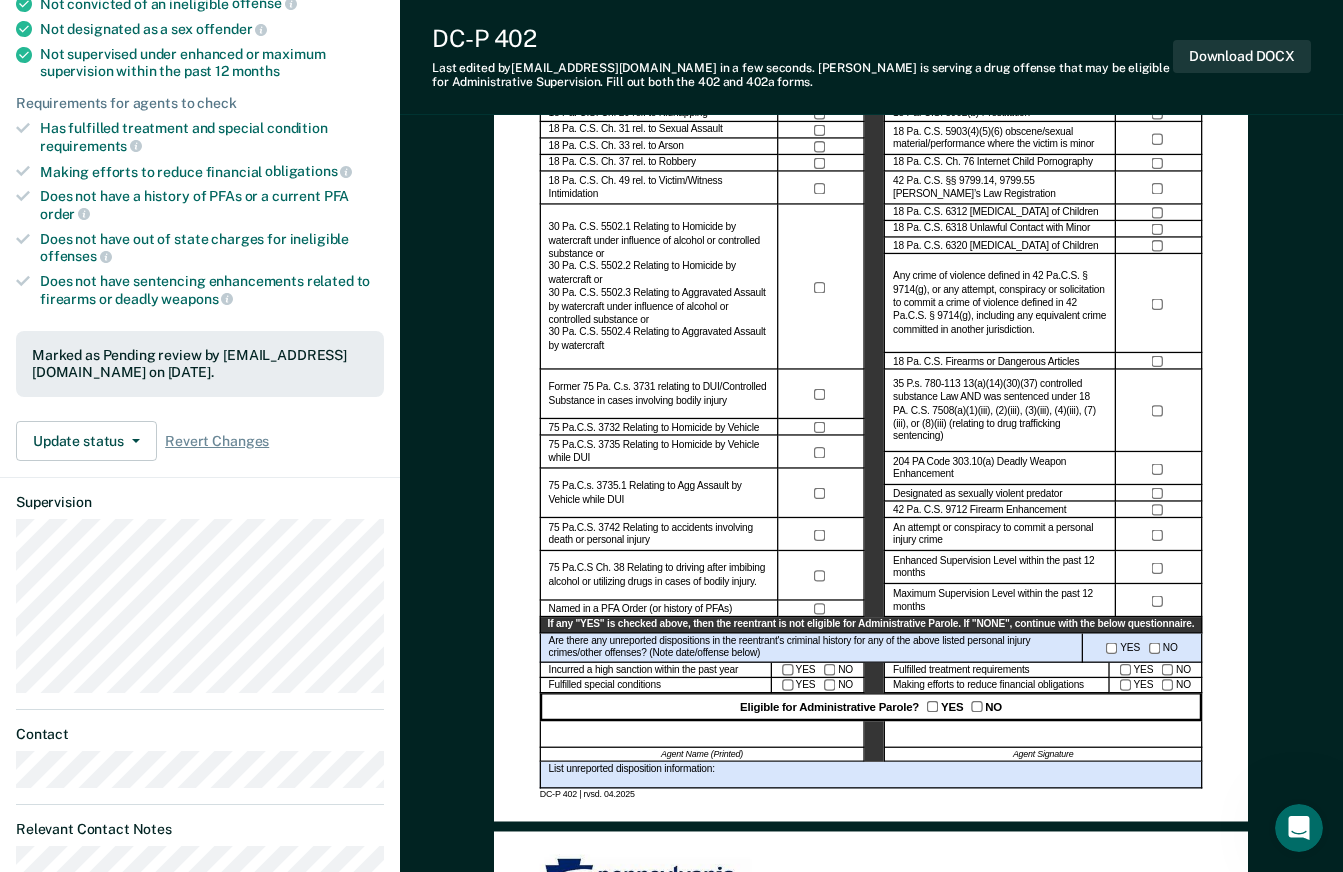 scroll, scrollTop: 98, scrollLeft: 0, axis: vertical 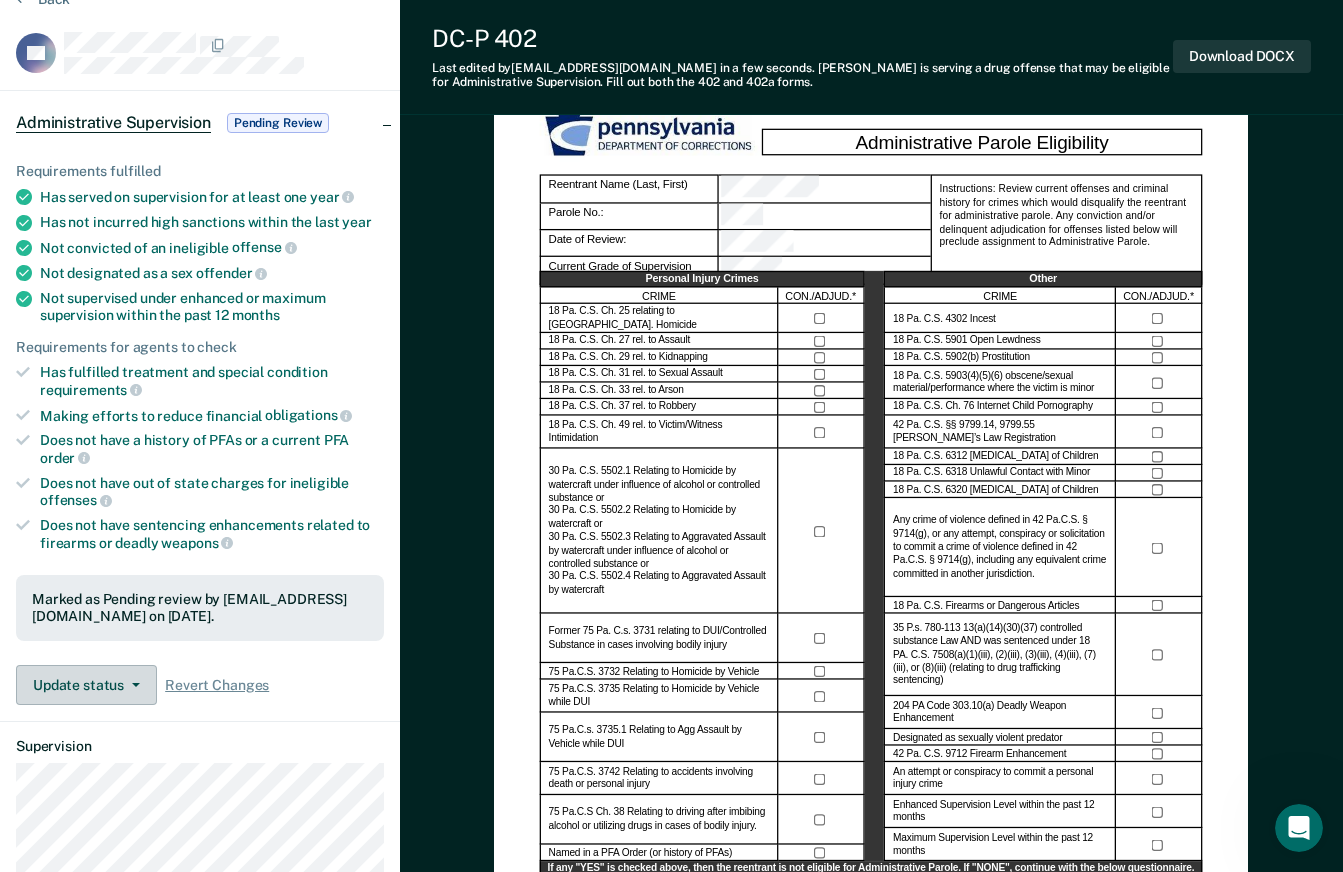 click on "Update status" at bounding box center (86, 685) 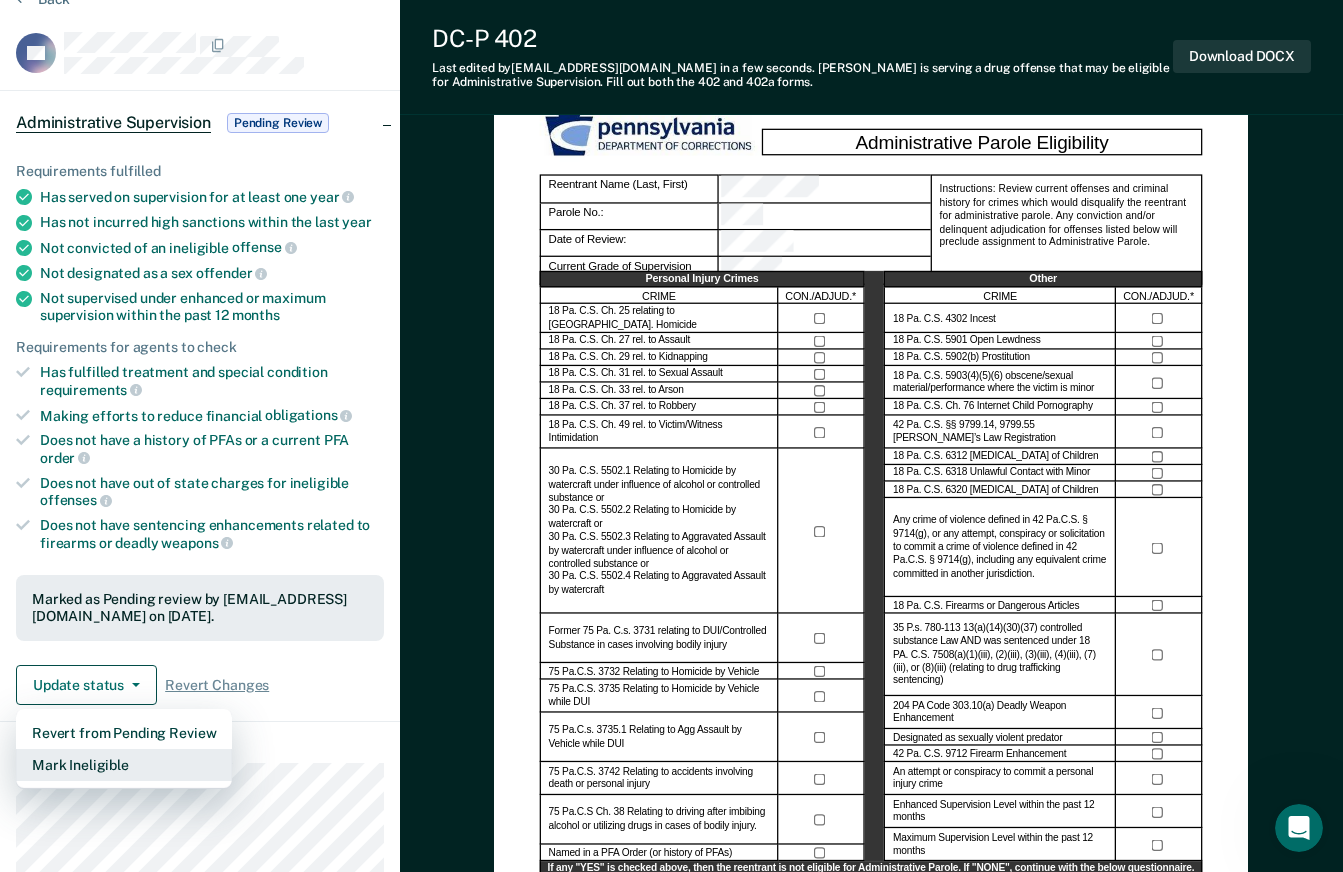 click on "Mark Ineligible" at bounding box center (124, 765) 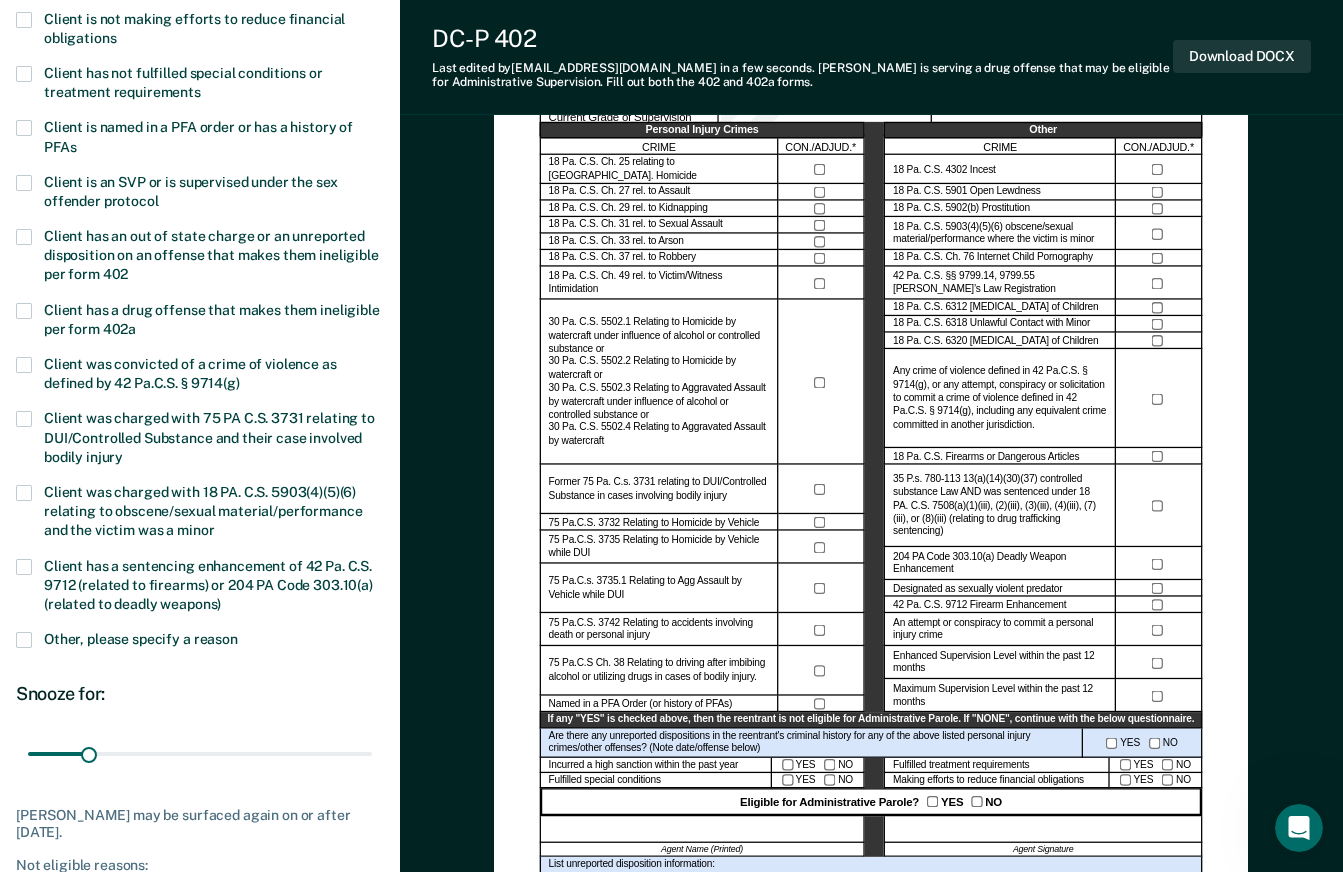 scroll, scrollTop: 398, scrollLeft: 0, axis: vertical 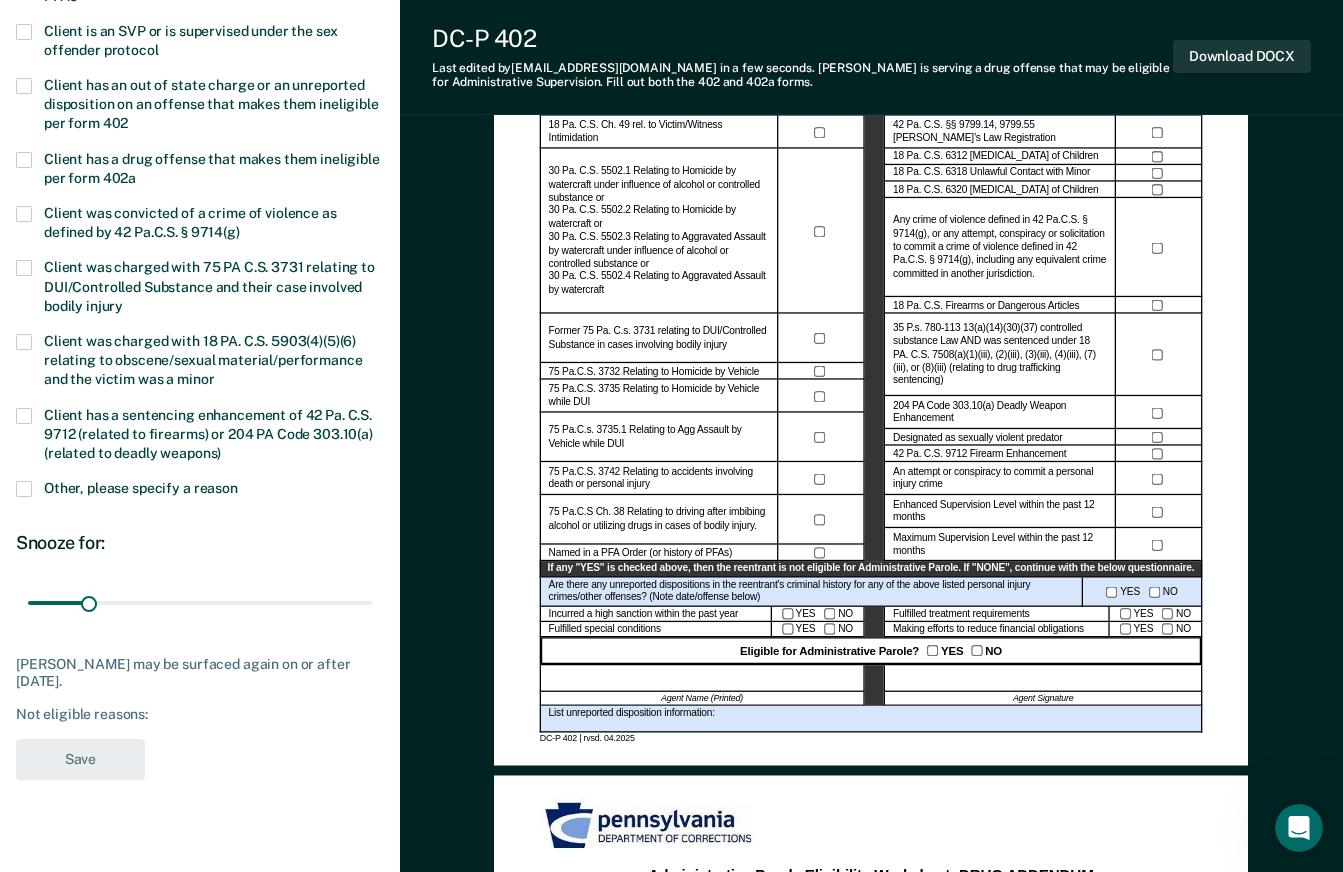 click at bounding box center [24, 214] 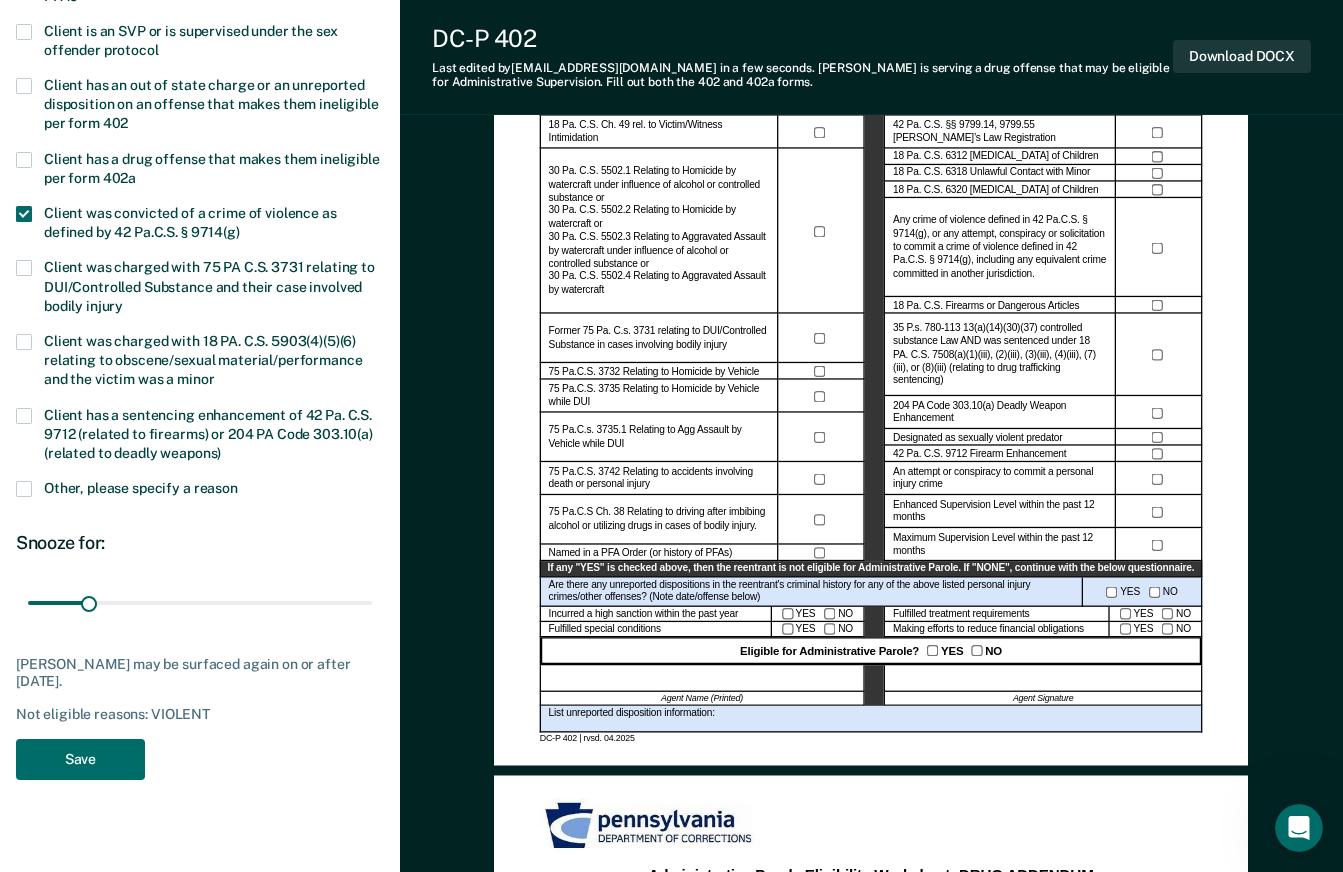 click at bounding box center (24, 489) 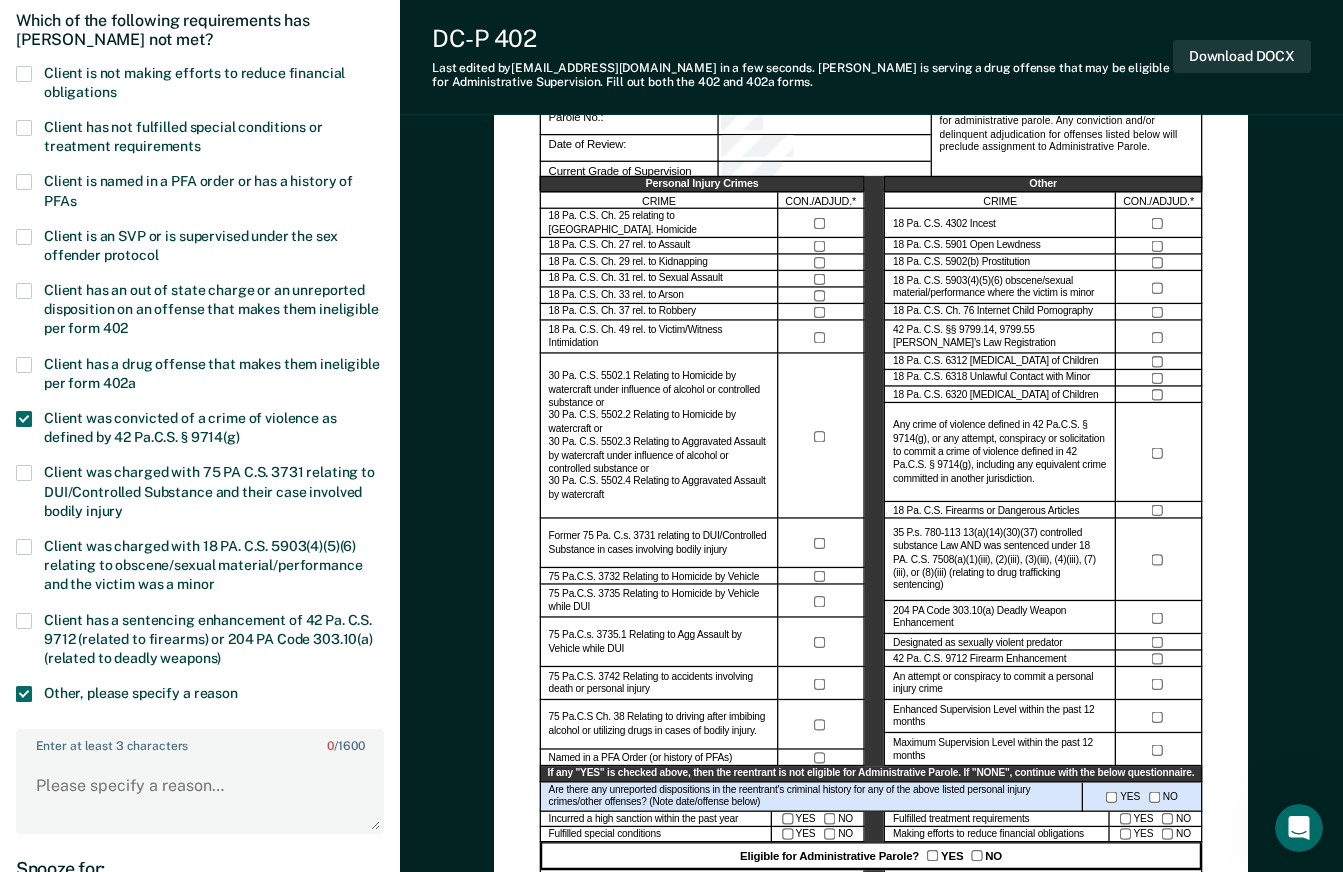 scroll, scrollTop: 98, scrollLeft: 0, axis: vertical 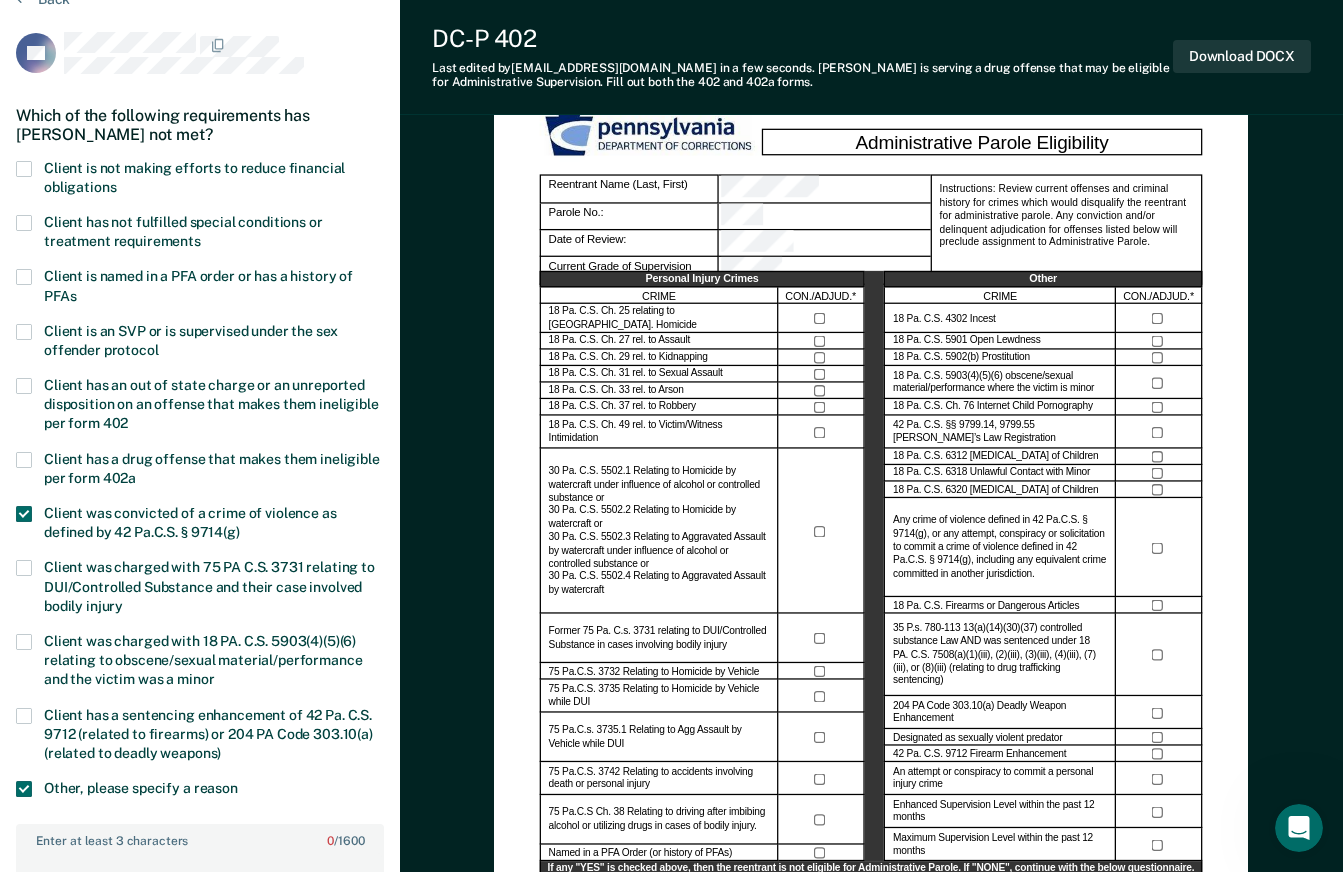 click at bounding box center [24, 169] 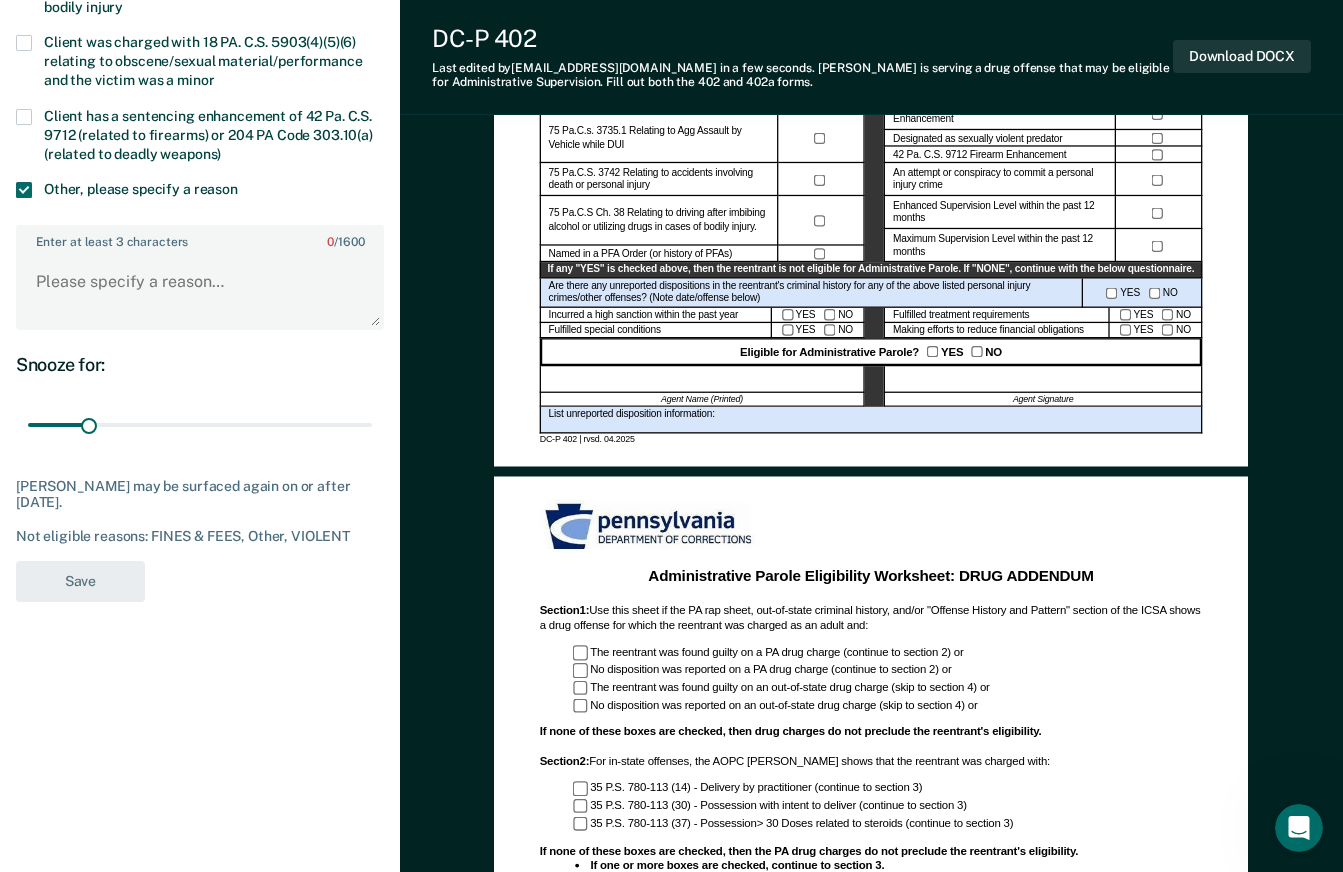 scroll, scrollTop: 698, scrollLeft: 0, axis: vertical 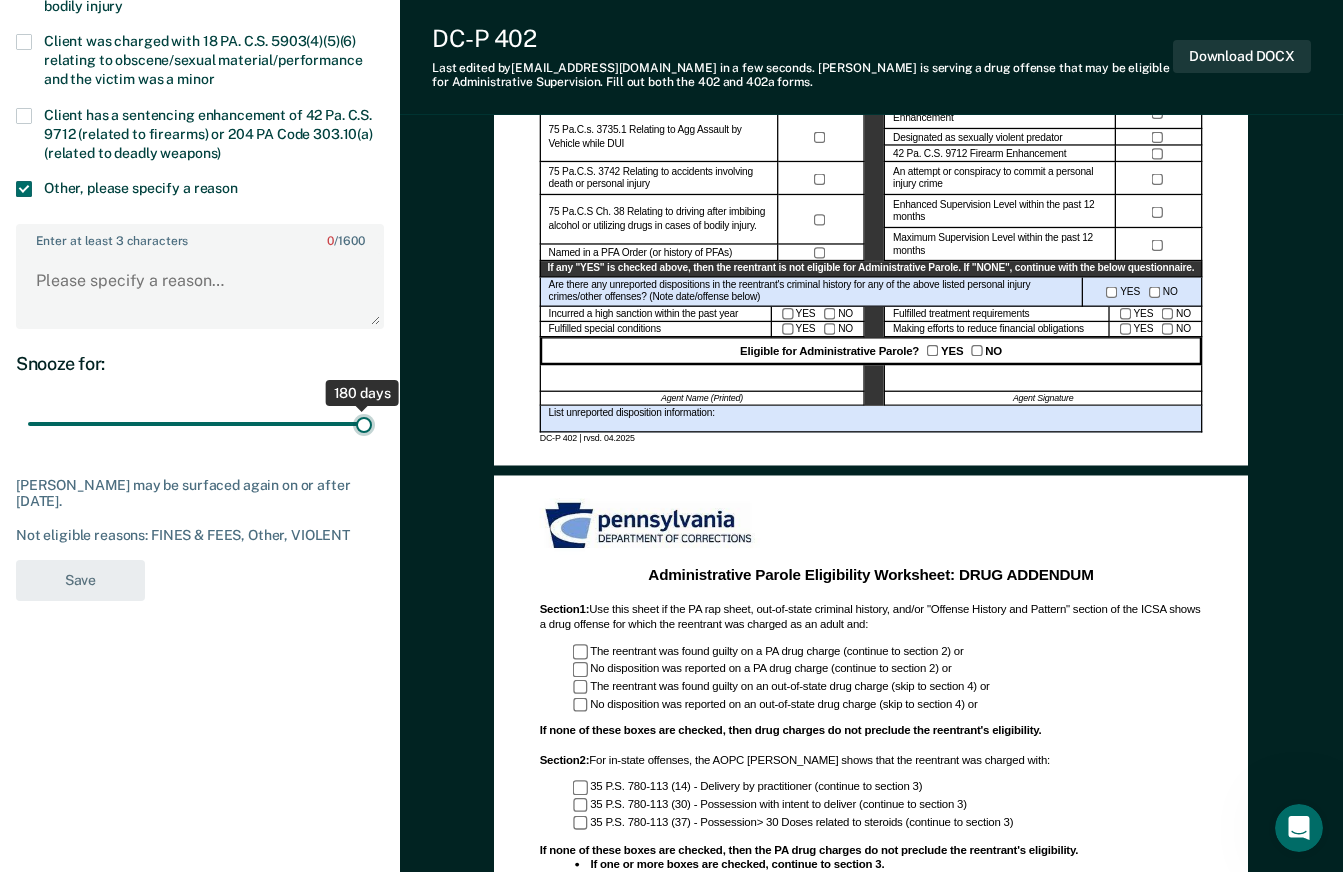 drag, startPoint x: 82, startPoint y: 420, endPoint x: 394, endPoint y: 463, distance: 314.9492 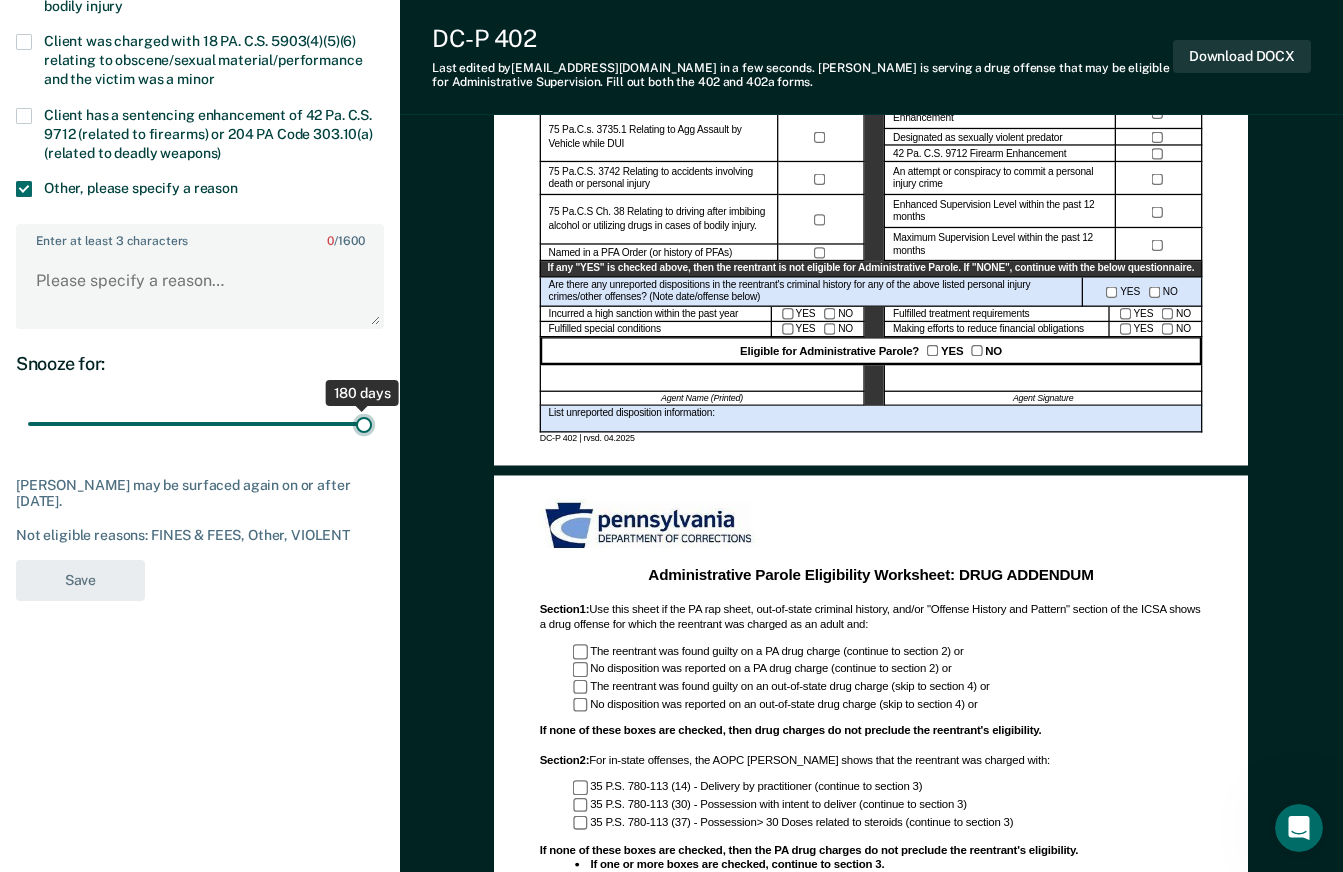 type on "180" 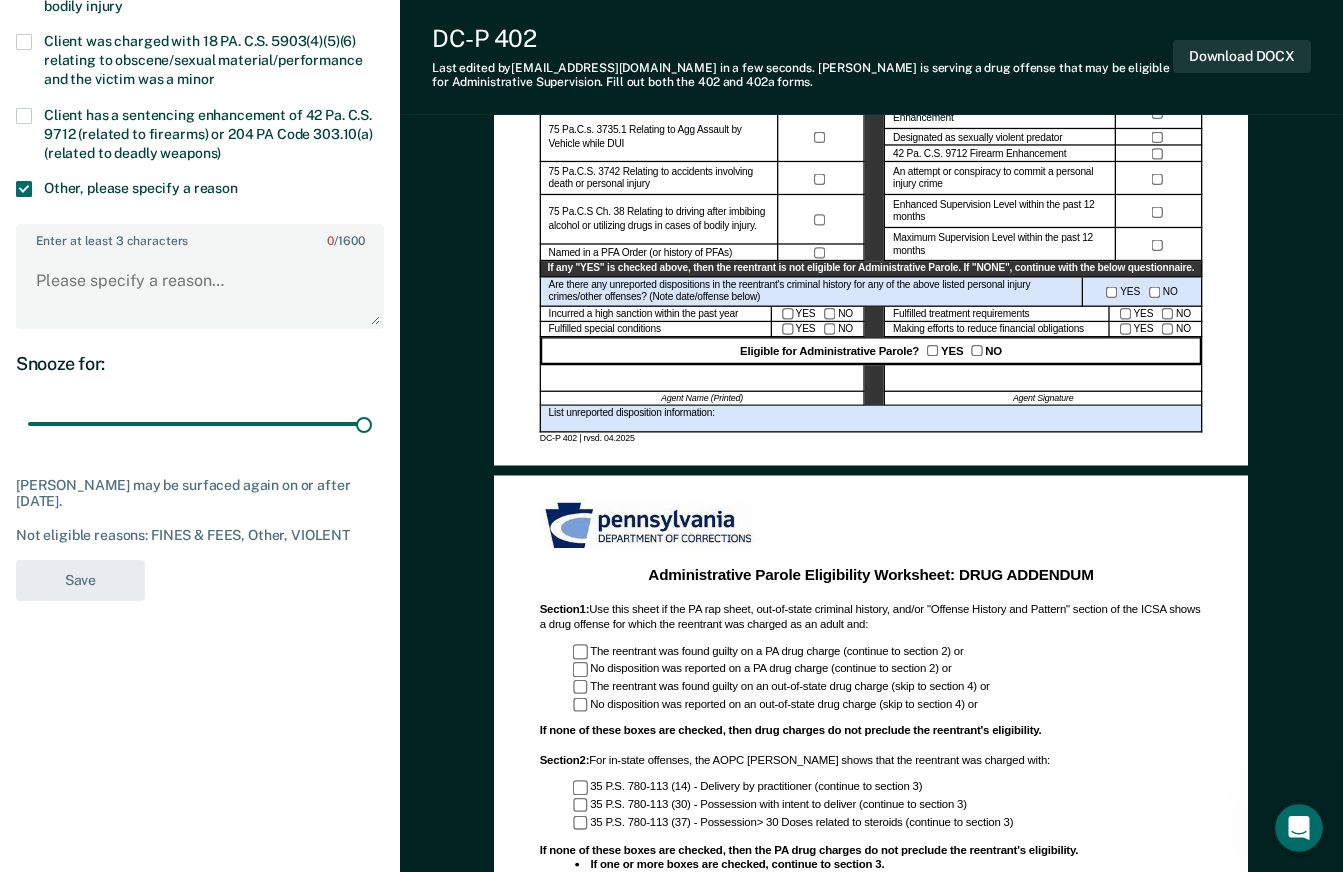 click at bounding box center [24, 189] 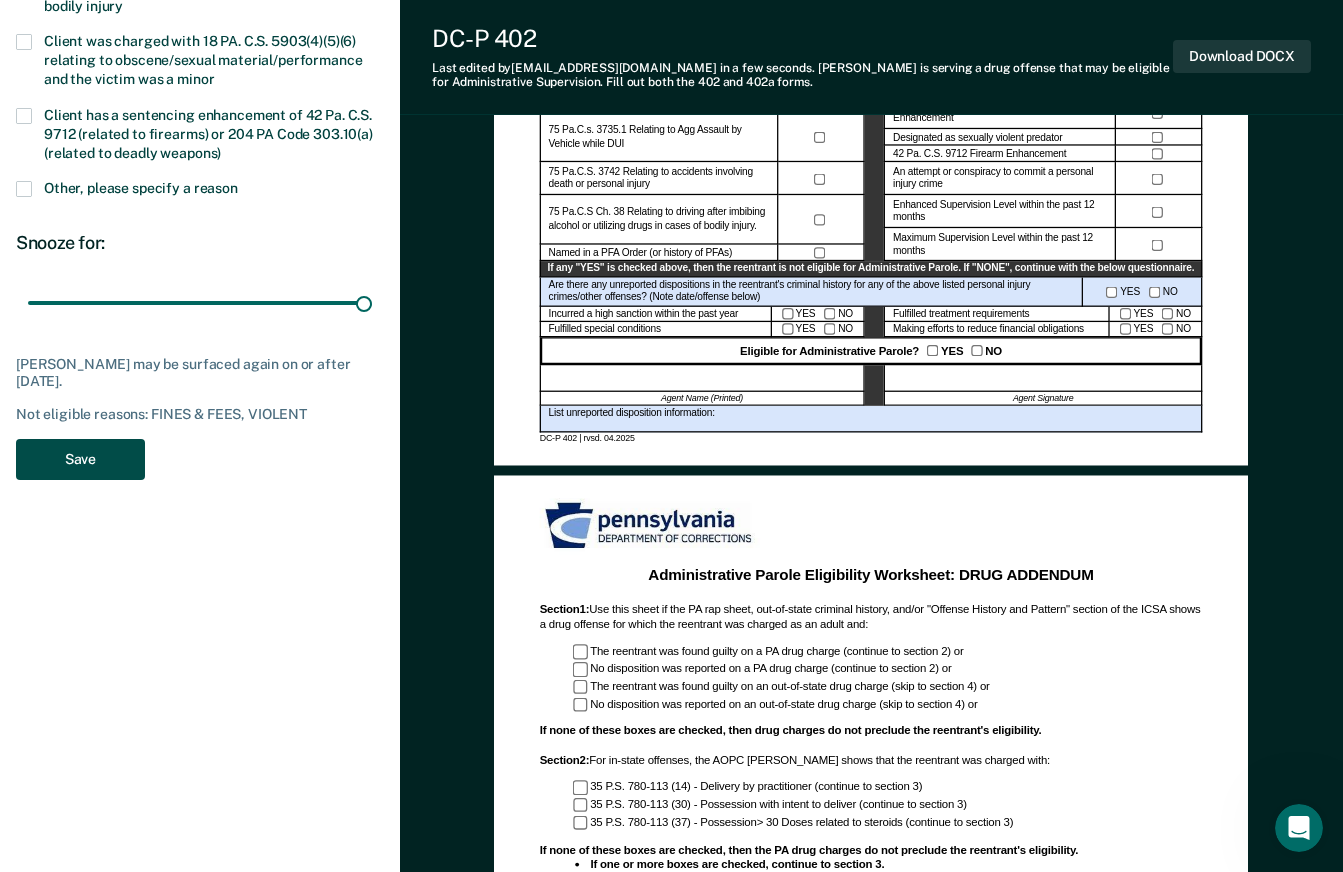 click on "Save" at bounding box center [80, 459] 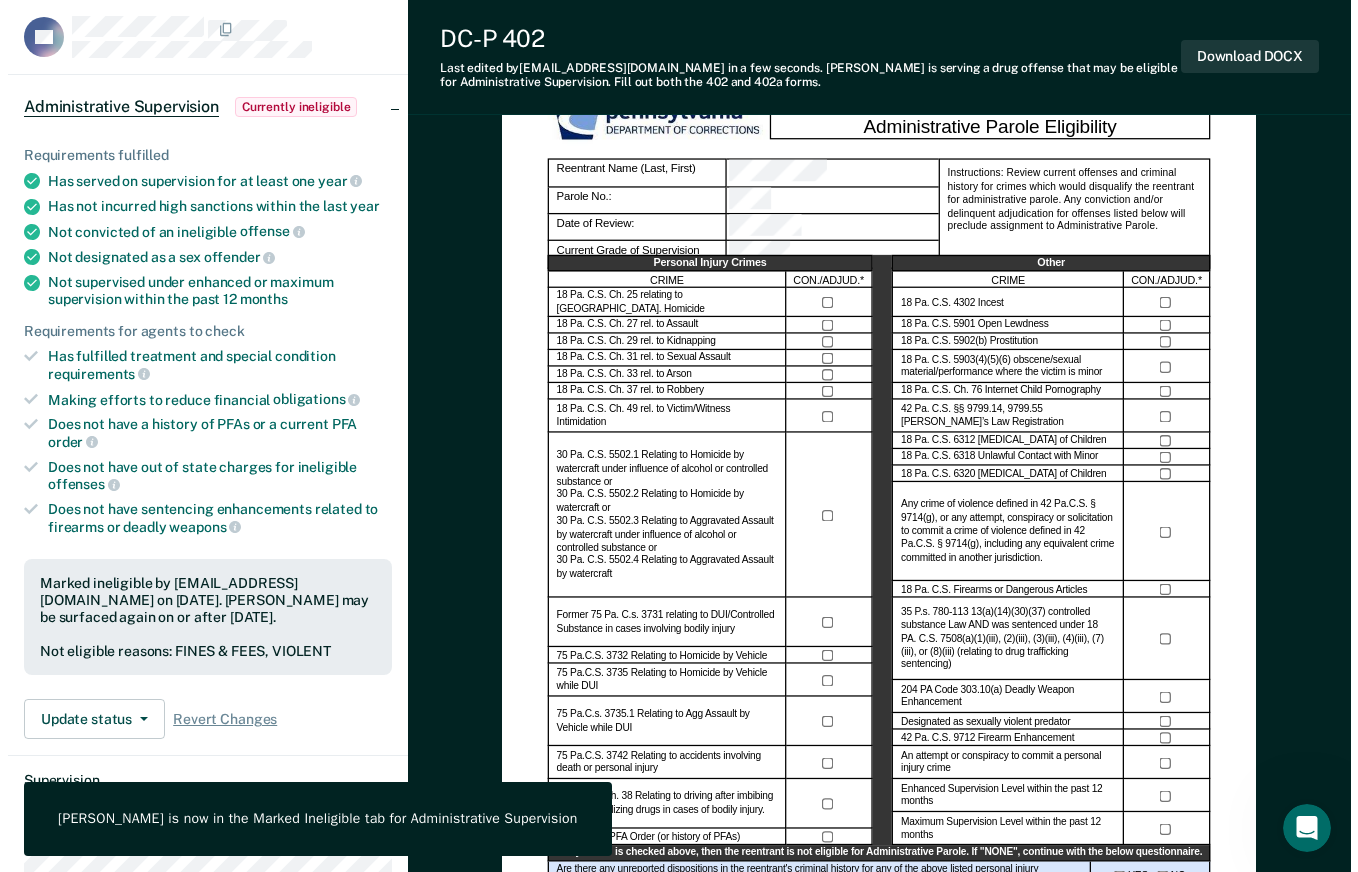 scroll, scrollTop: 0, scrollLeft: 0, axis: both 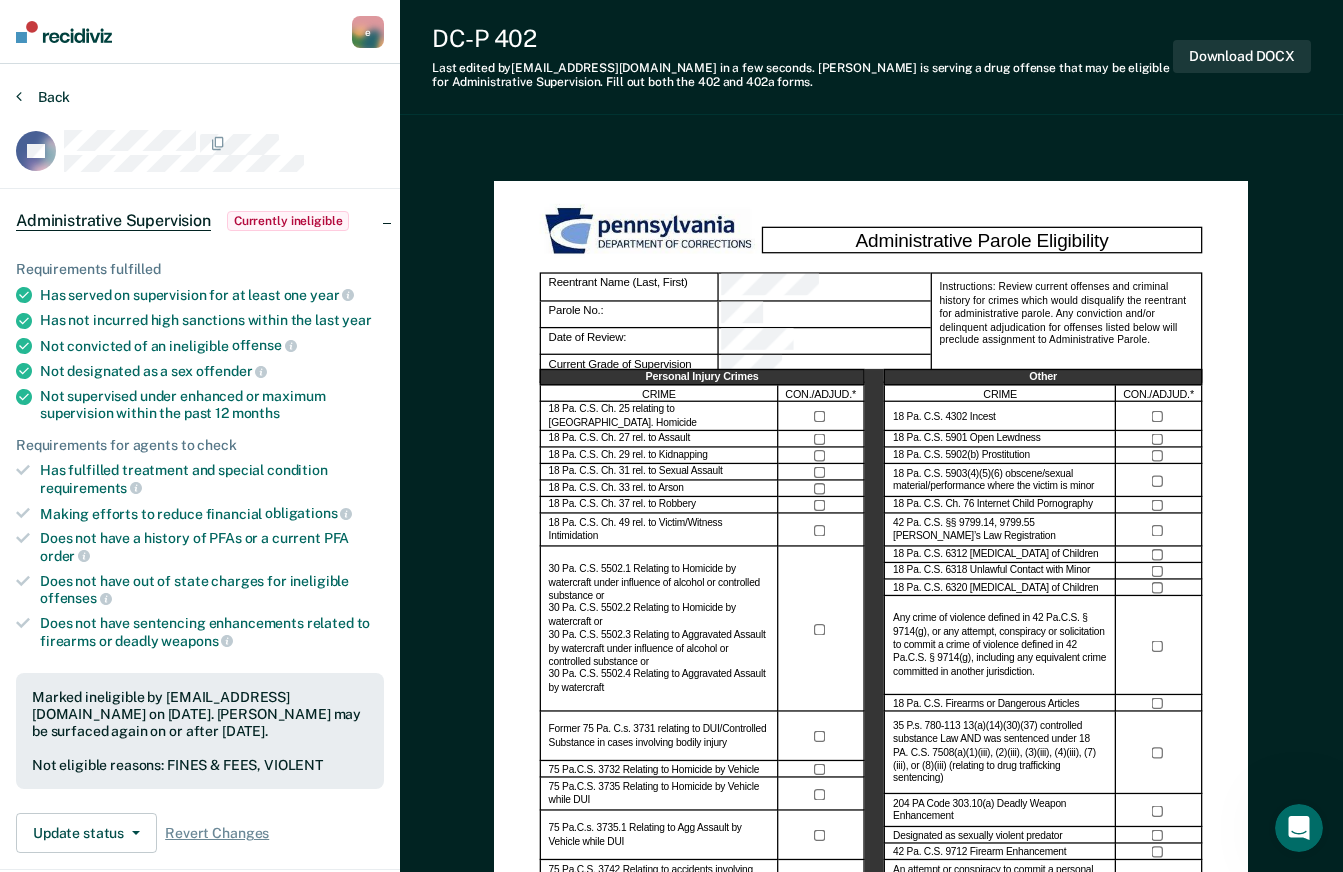 click on "Back" at bounding box center (43, 97) 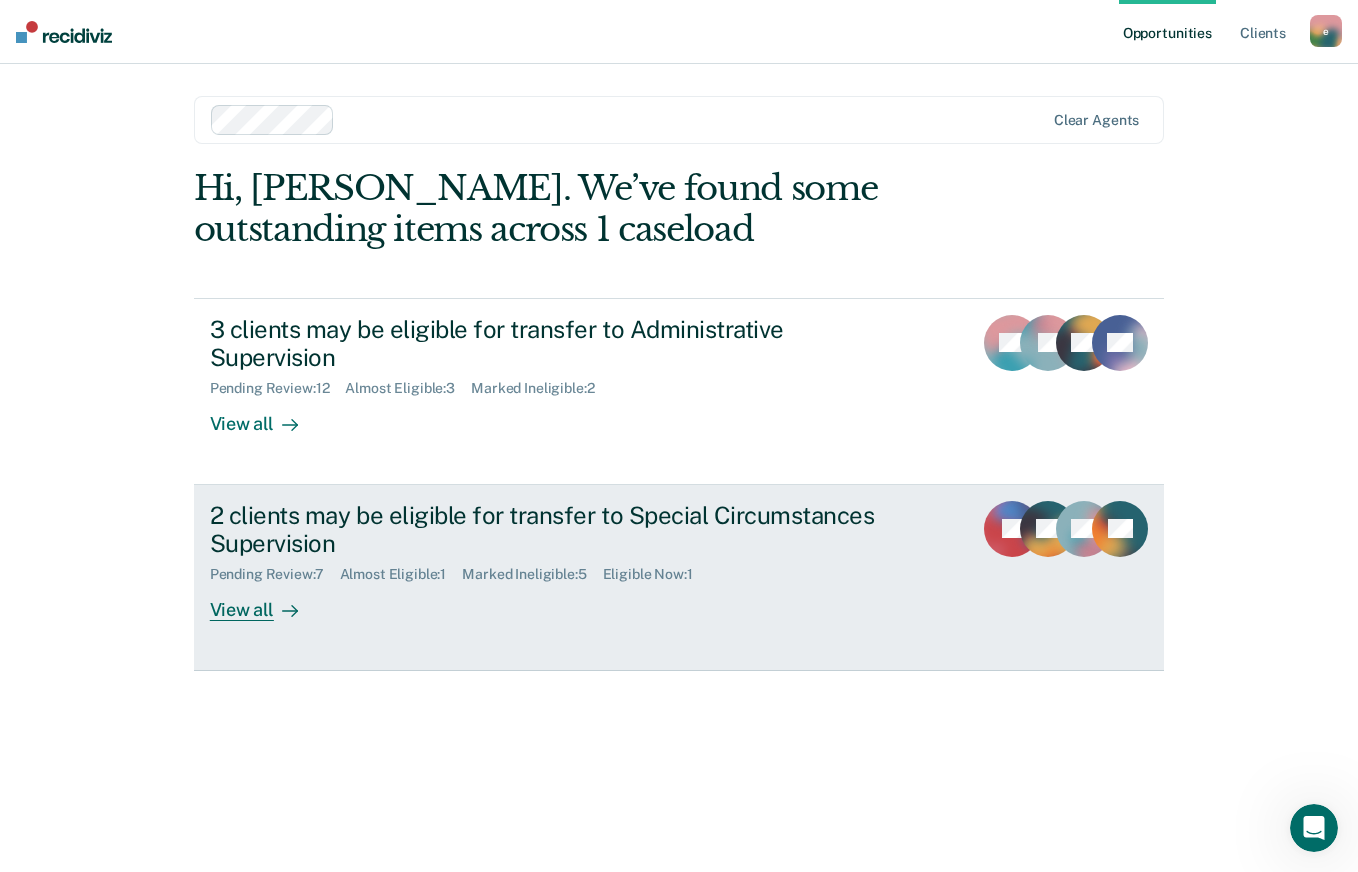 click on "2 clients may be eligible for transfer to Special Circumstances Supervision" at bounding box center (561, 530) 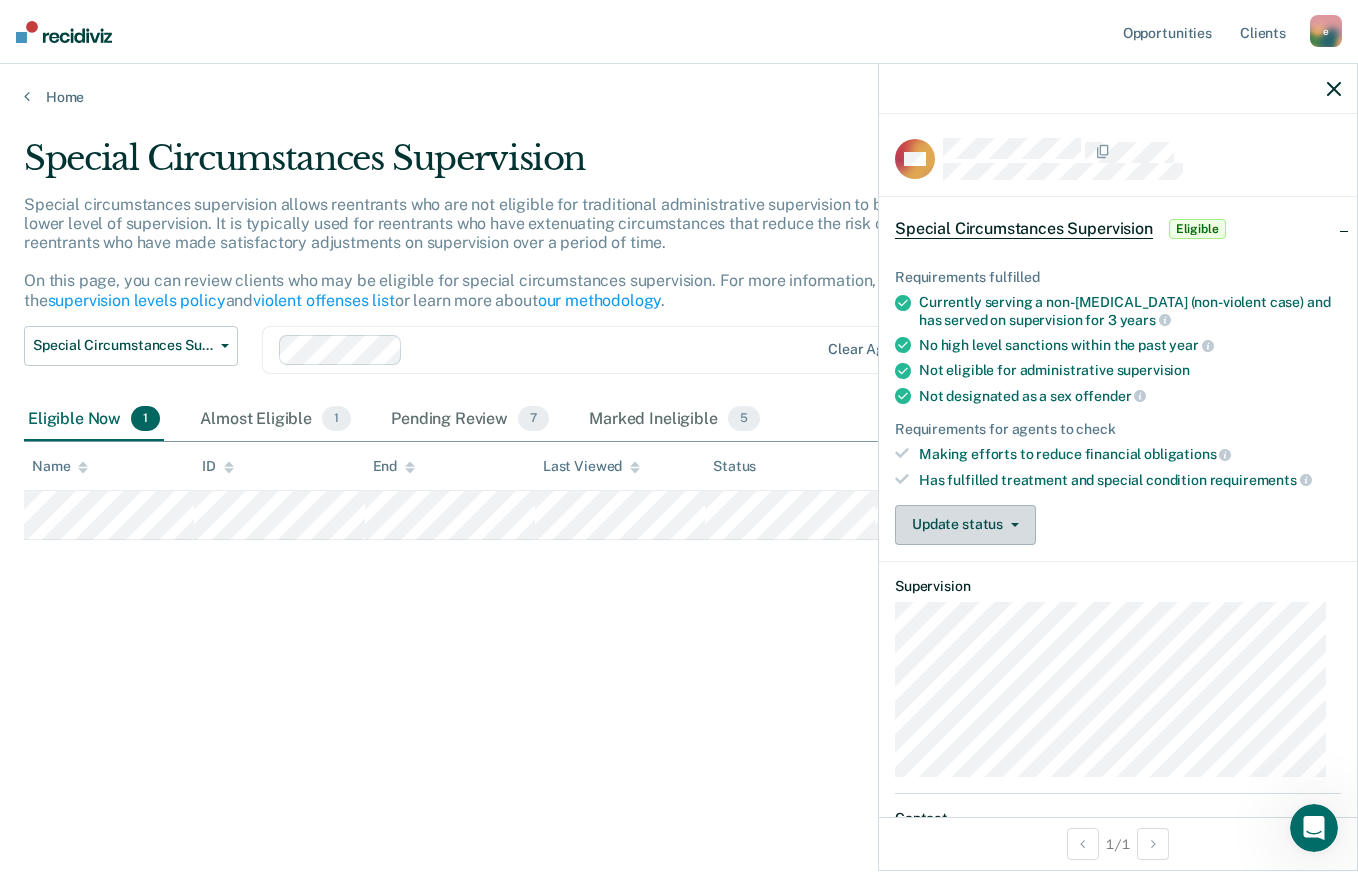 click 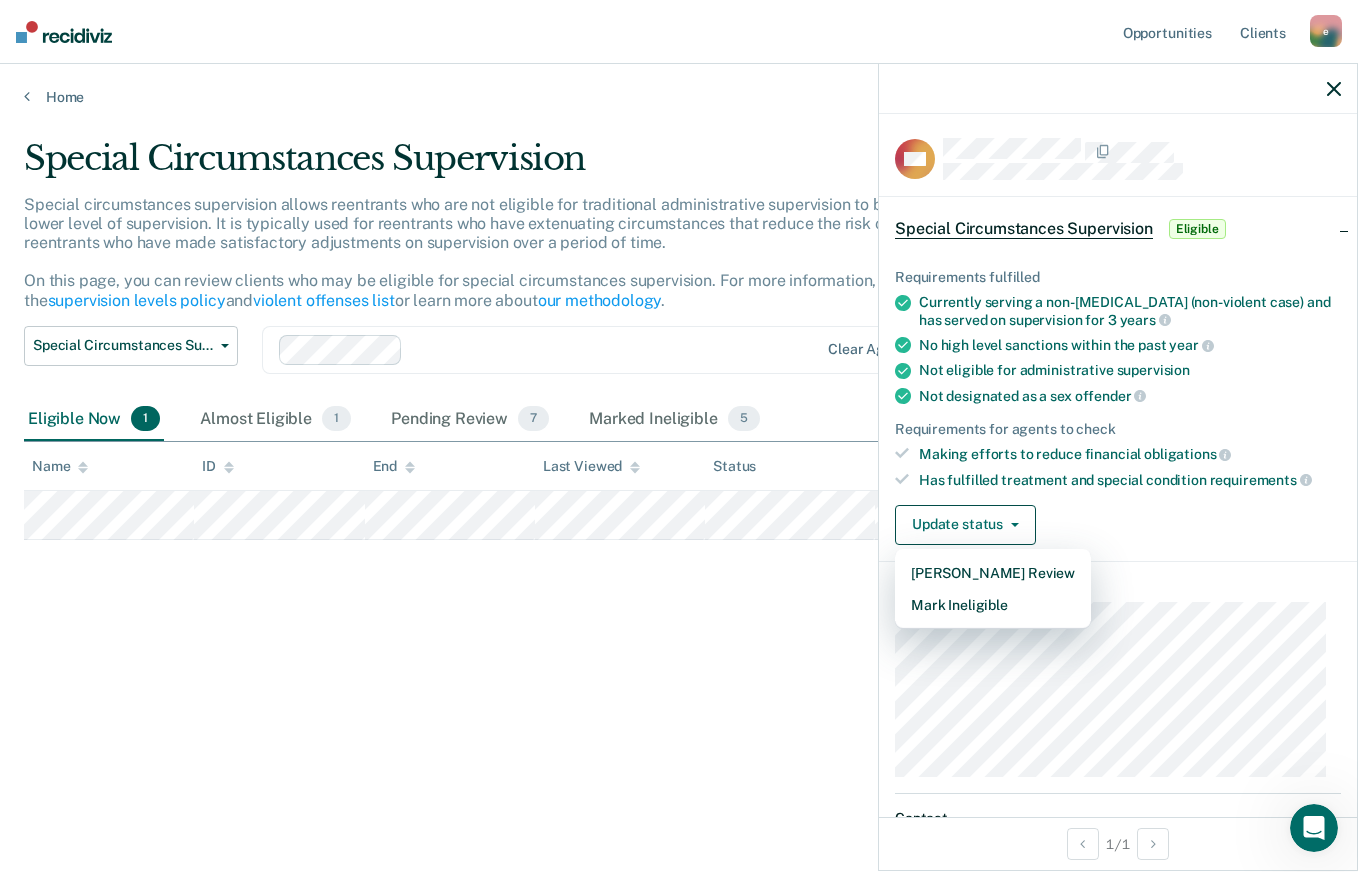 click on "Update status [PERSON_NAME] Review Mark Ineligible" at bounding box center [1118, 525] 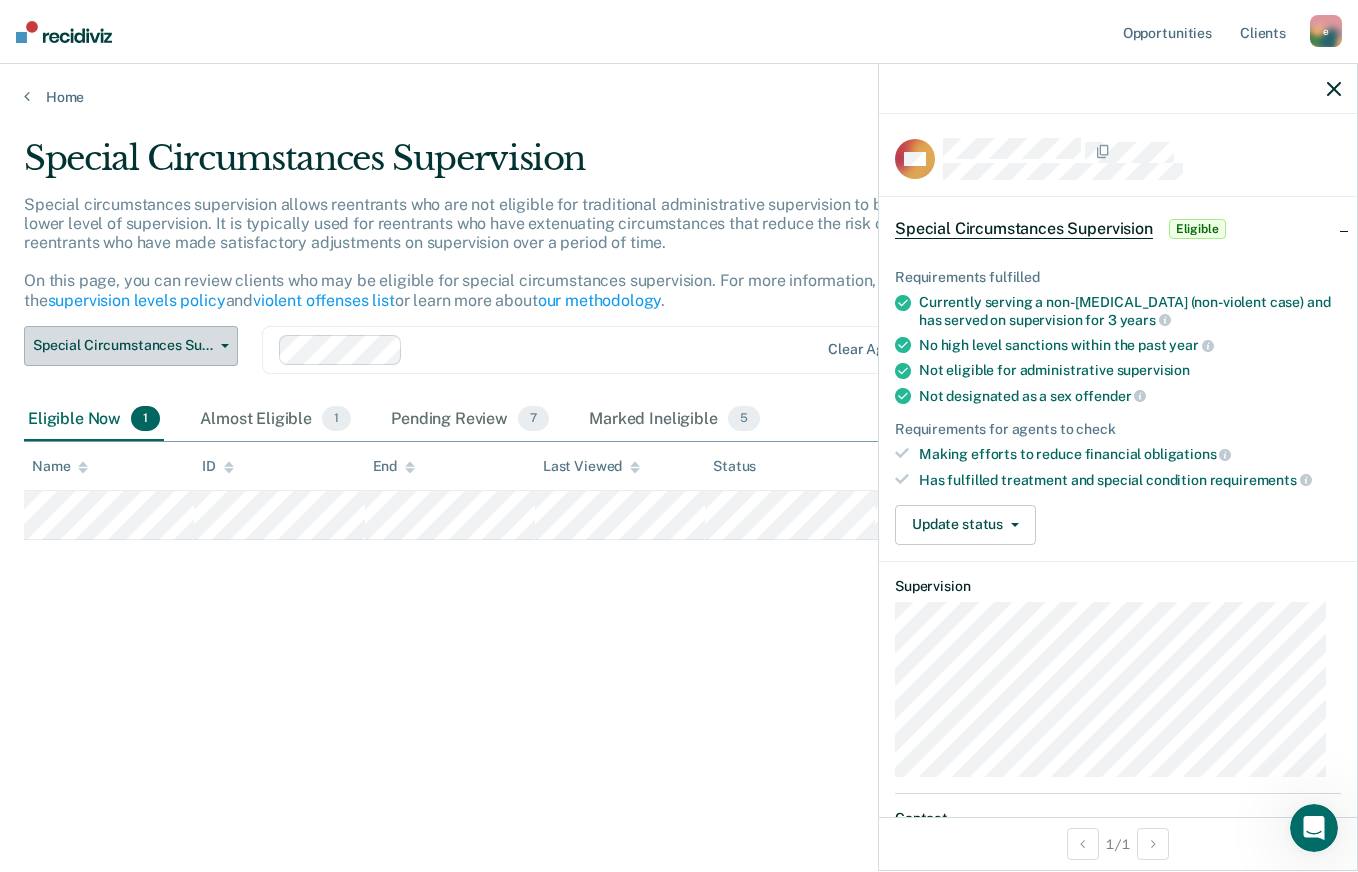 click on "Special Circumstances Supervision" at bounding box center [131, 346] 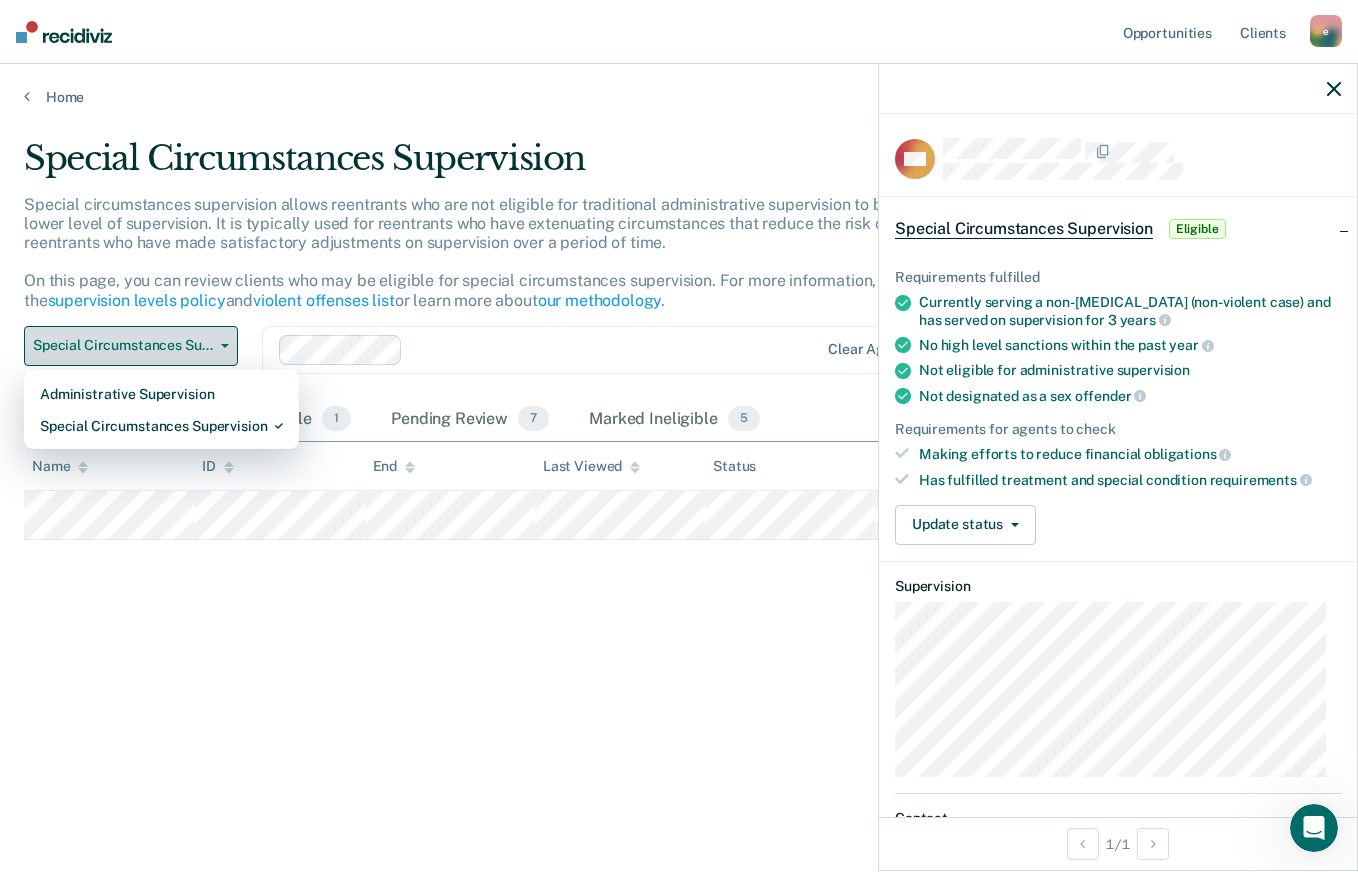 click on "Special Circumstances Supervision" at bounding box center (131, 346) 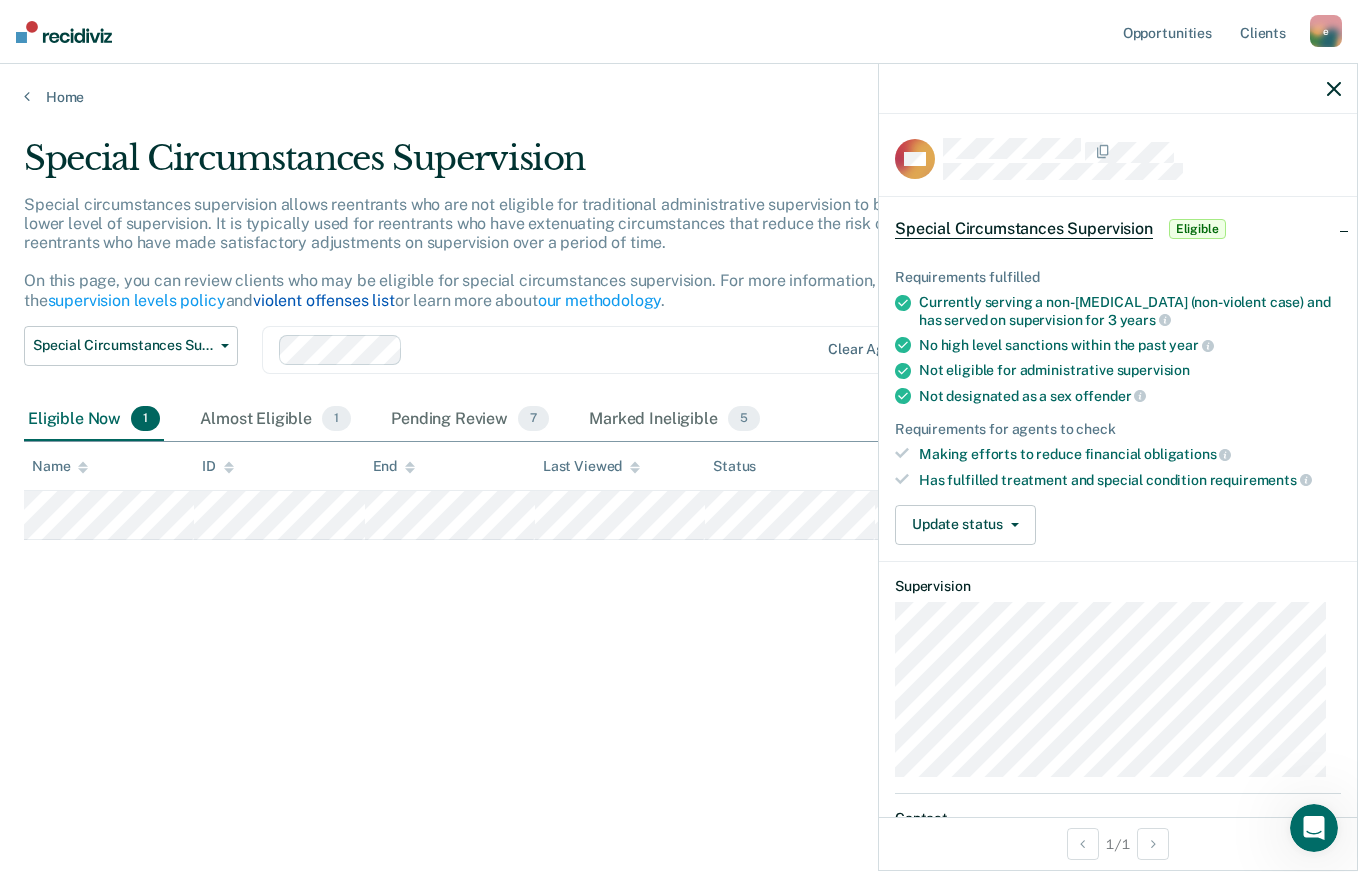 click on "violent offenses list" at bounding box center (324, 300) 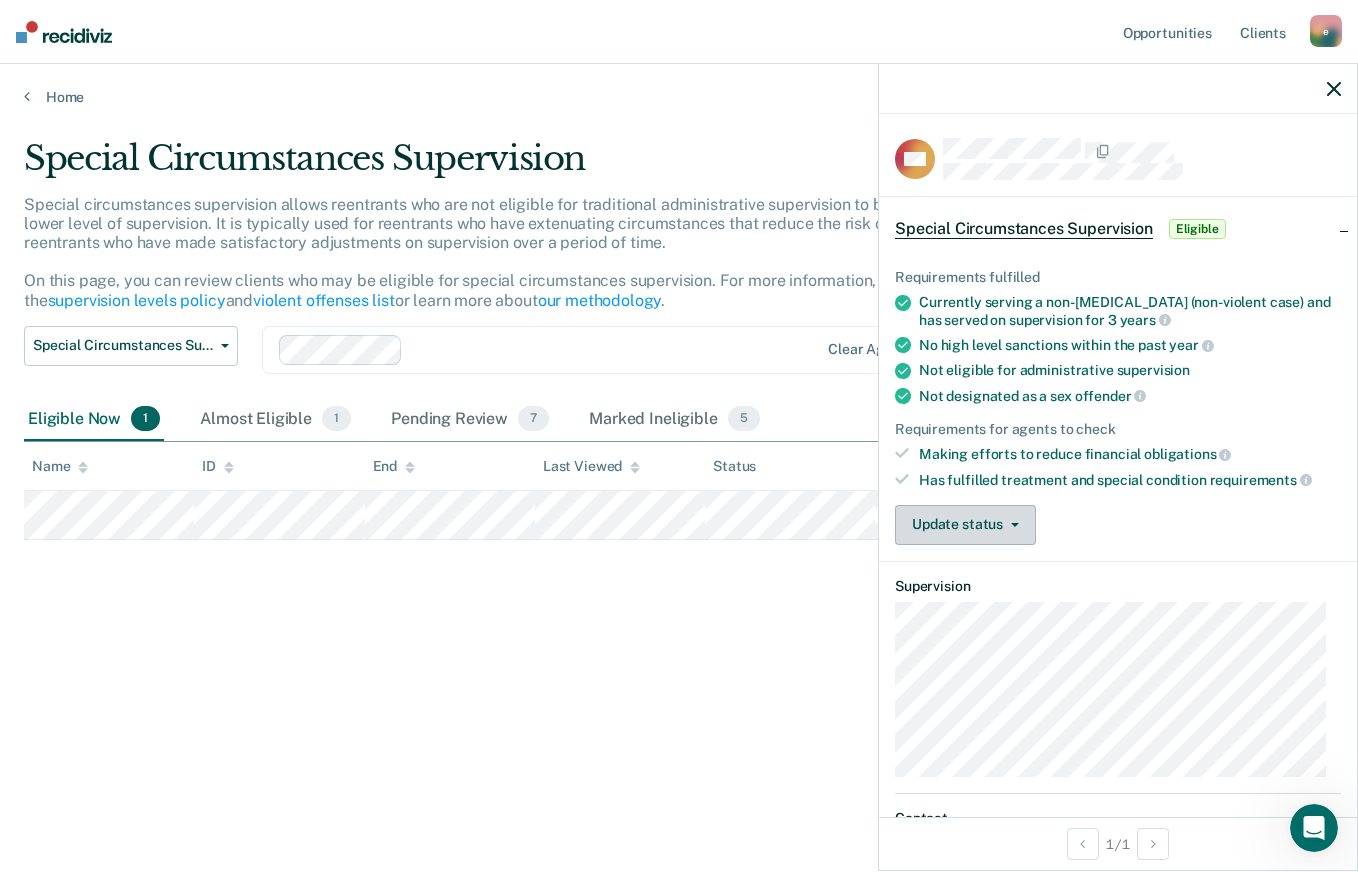 click at bounding box center [1011, 525] 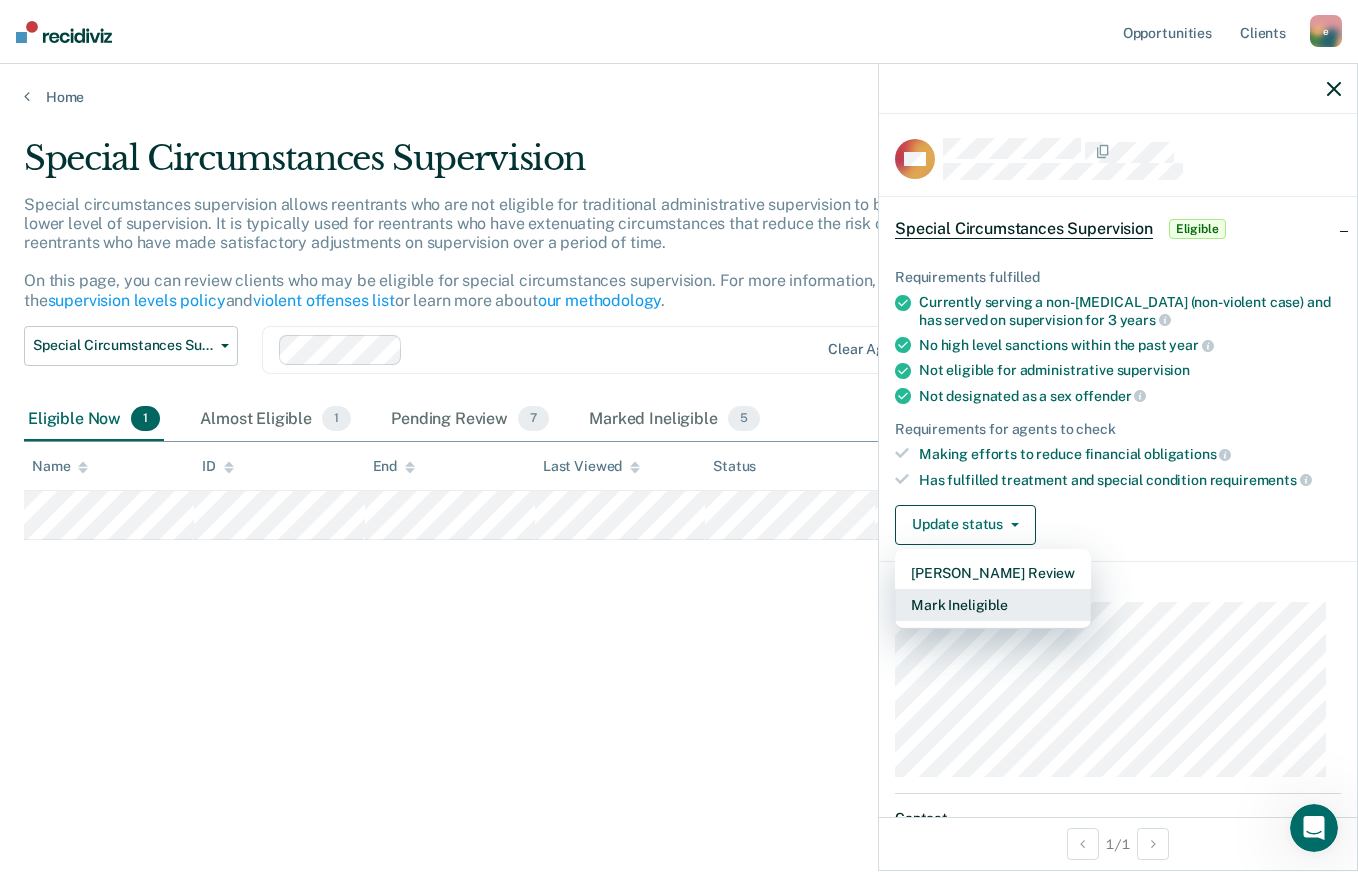 click on "Mark Ineligible" at bounding box center (993, 605) 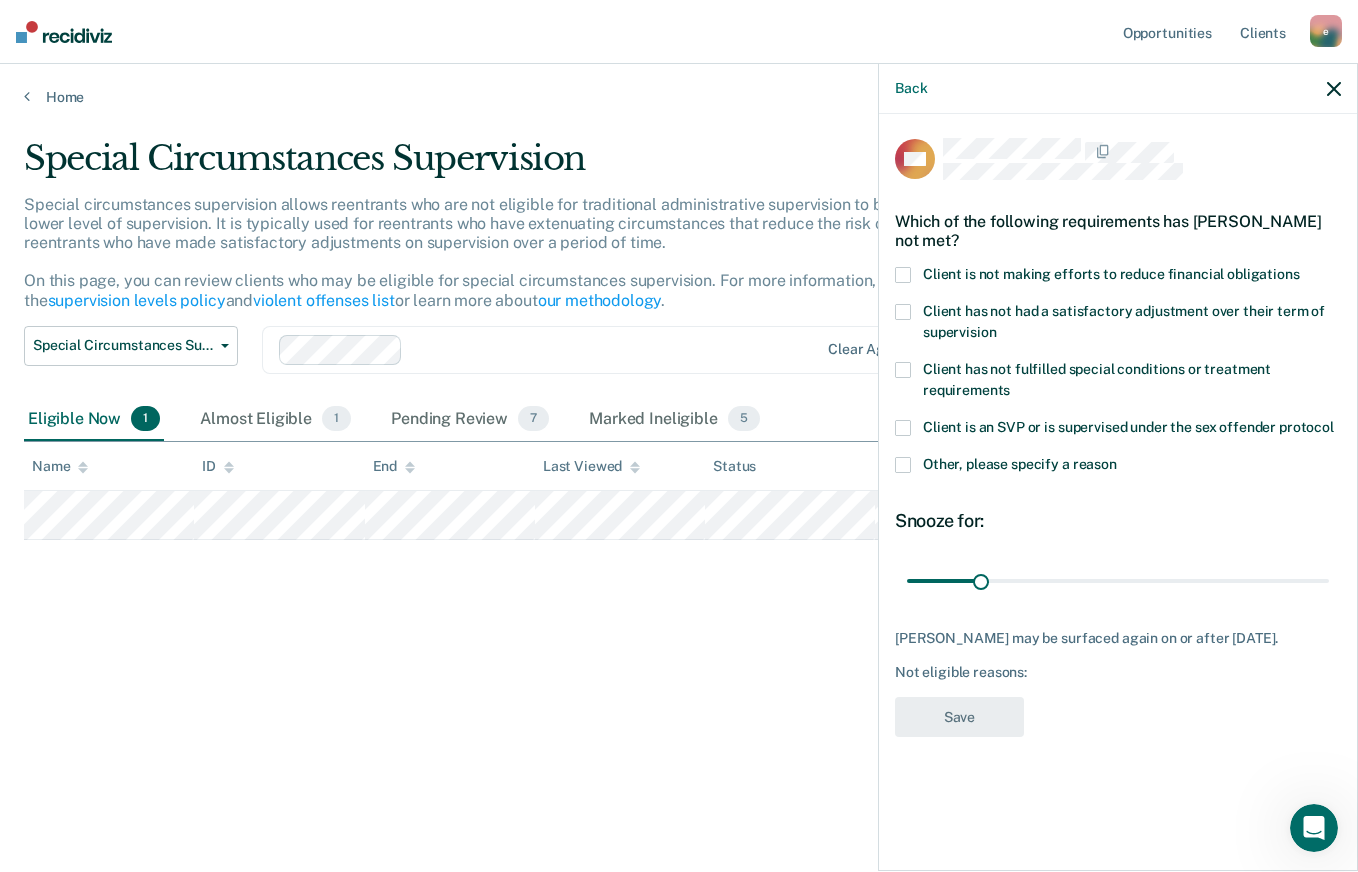 click at bounding box center [903, 275] 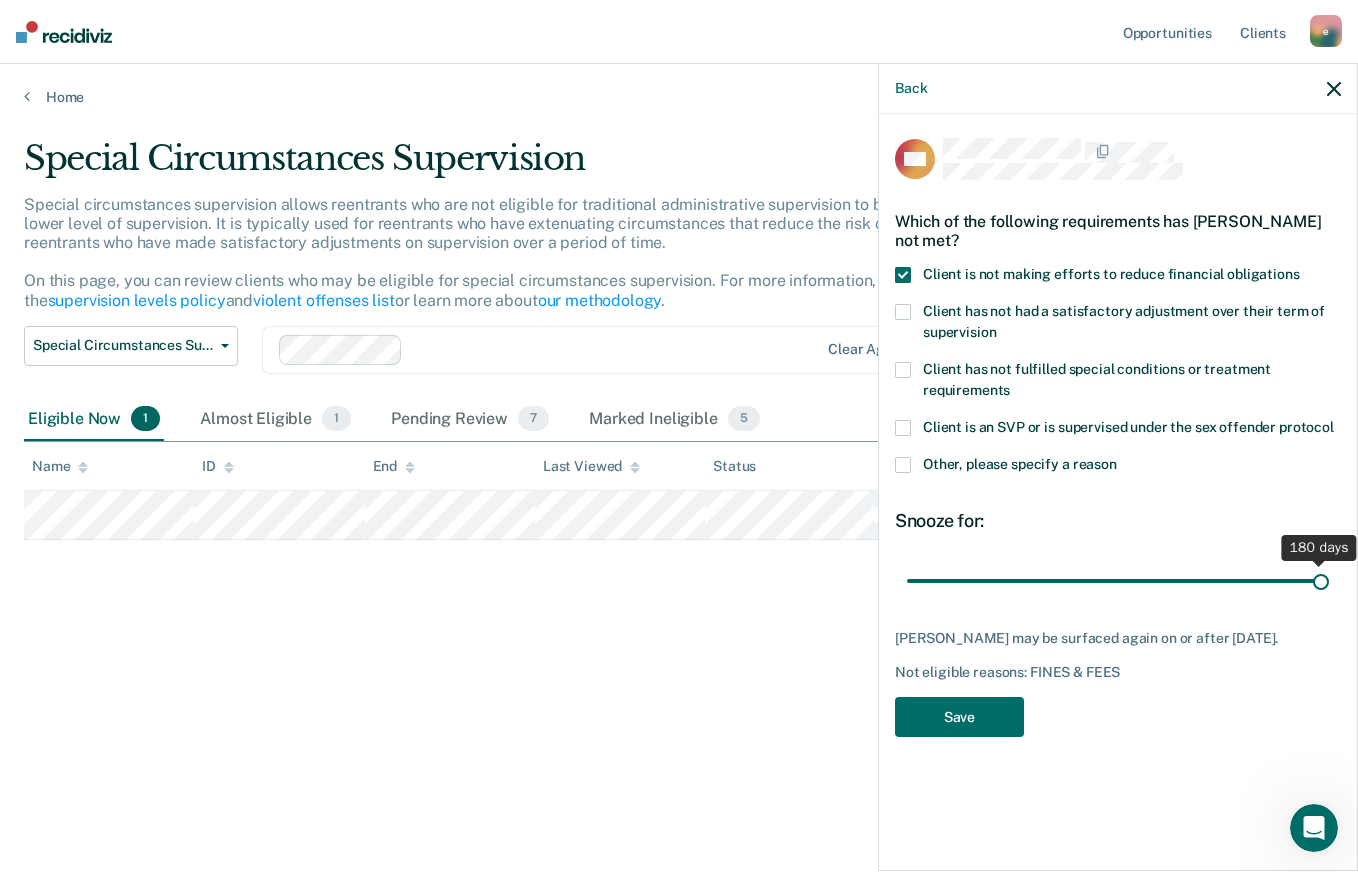 drag, startPoint x: 984, startPoint y: 580, endPoint x: 1360, endPoint y: 563, distance: 376.38412 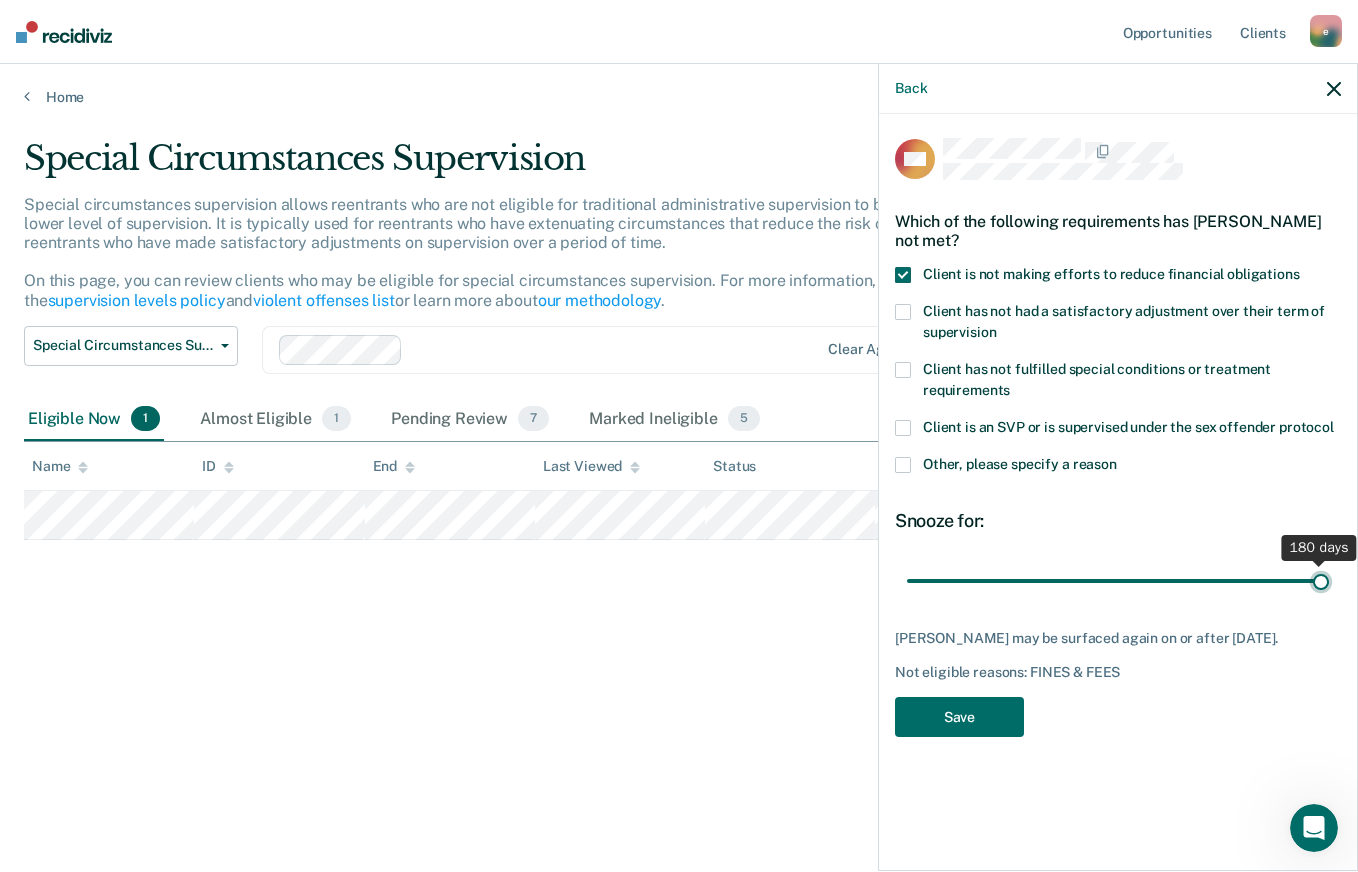 click at bounding box center [1118, 580] 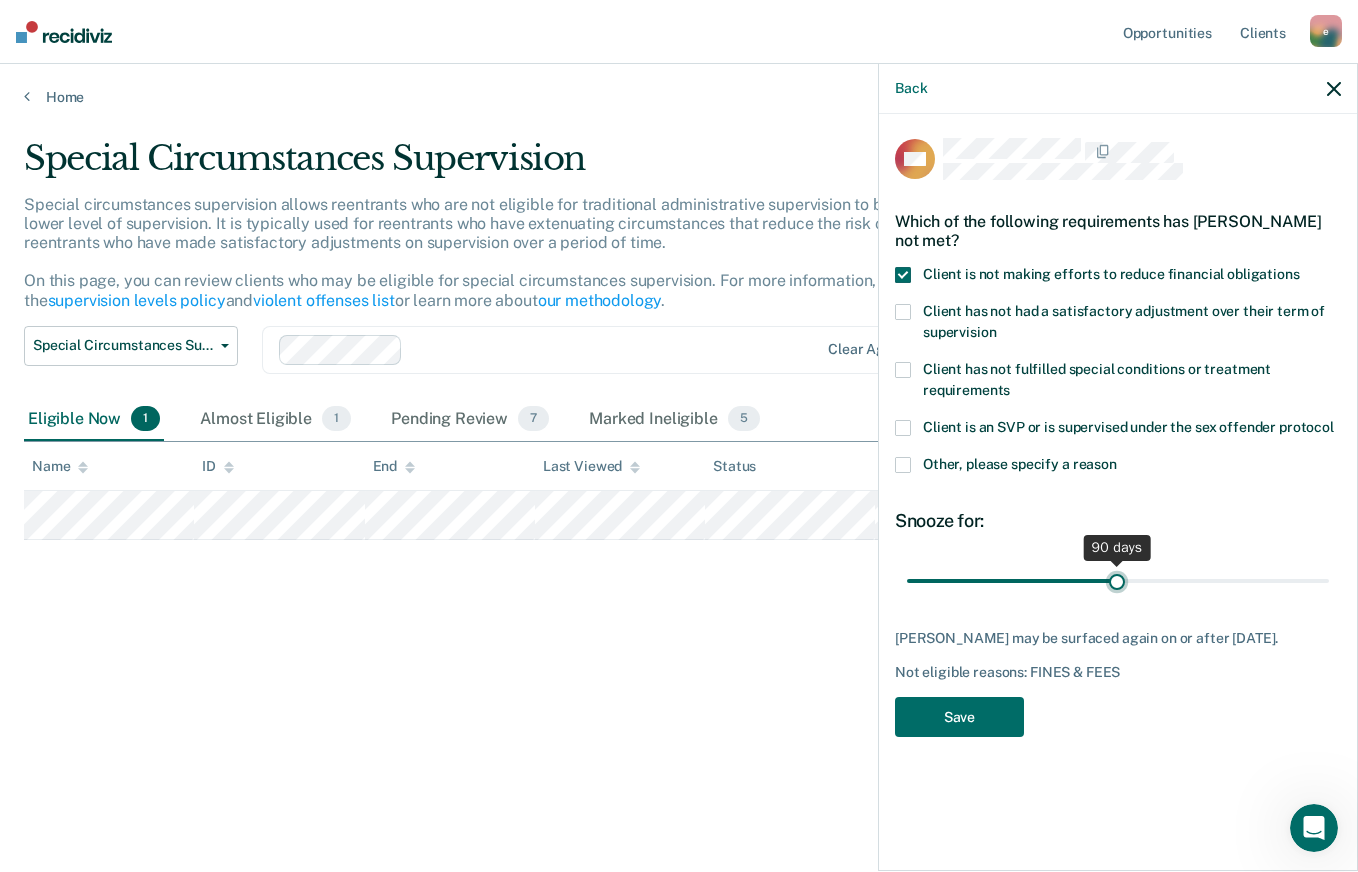 drag, startPoint x: 1325, startPoint y: 577, endPoint x: 1117, endPoint y: 593, distance: 208.61447 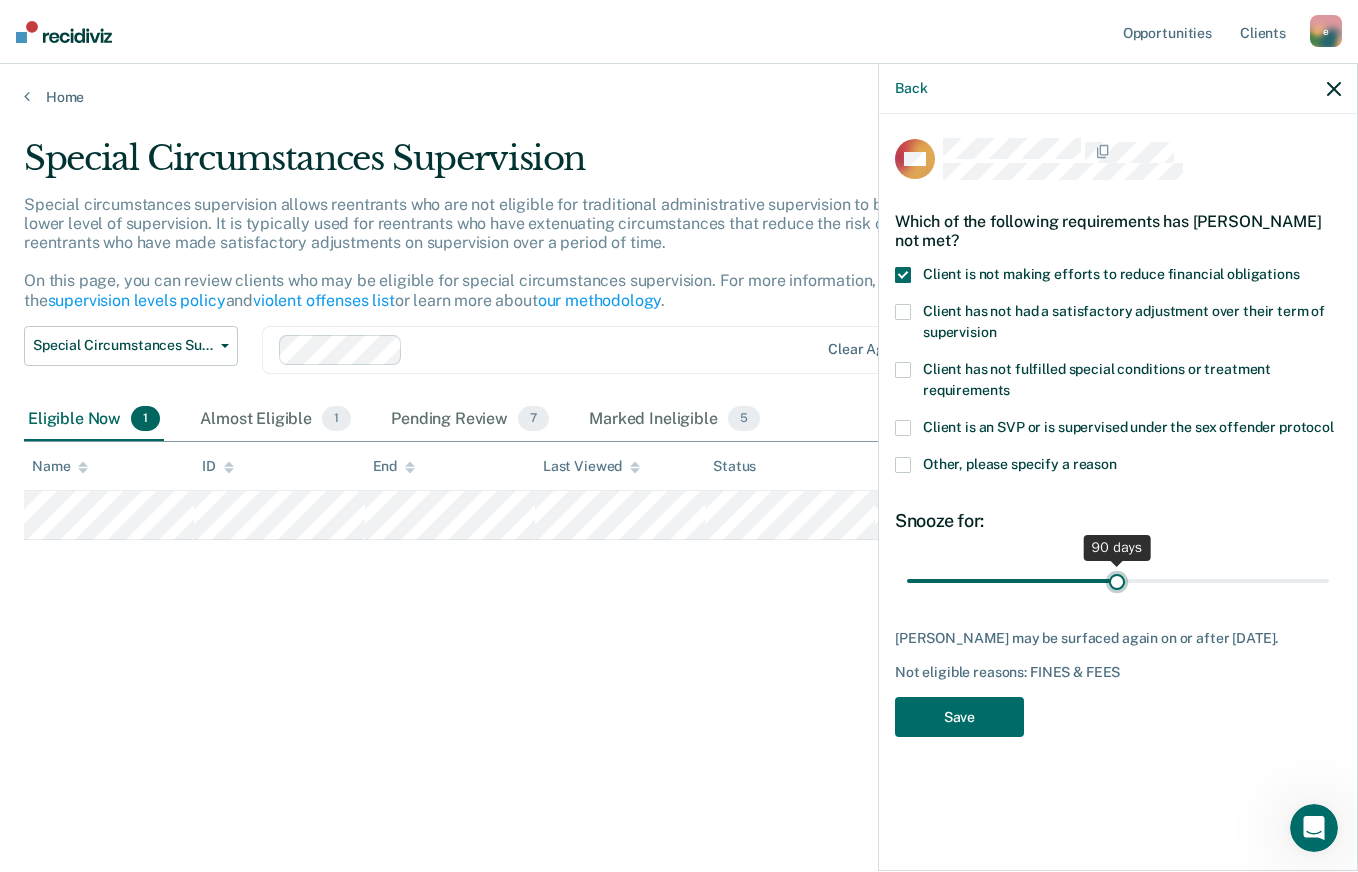 type on "90" 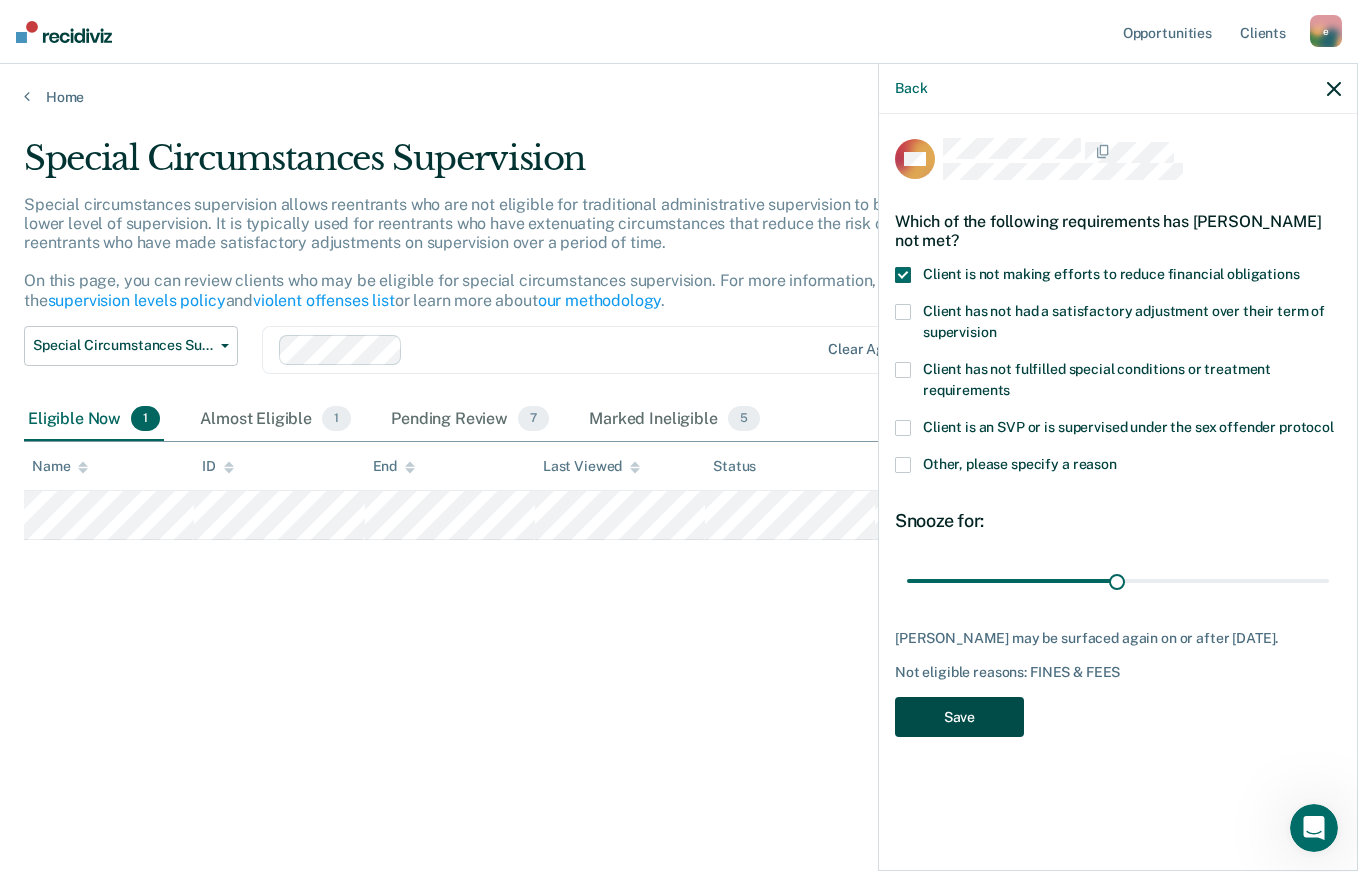 click on "Save" at bounding box center (959, 717) 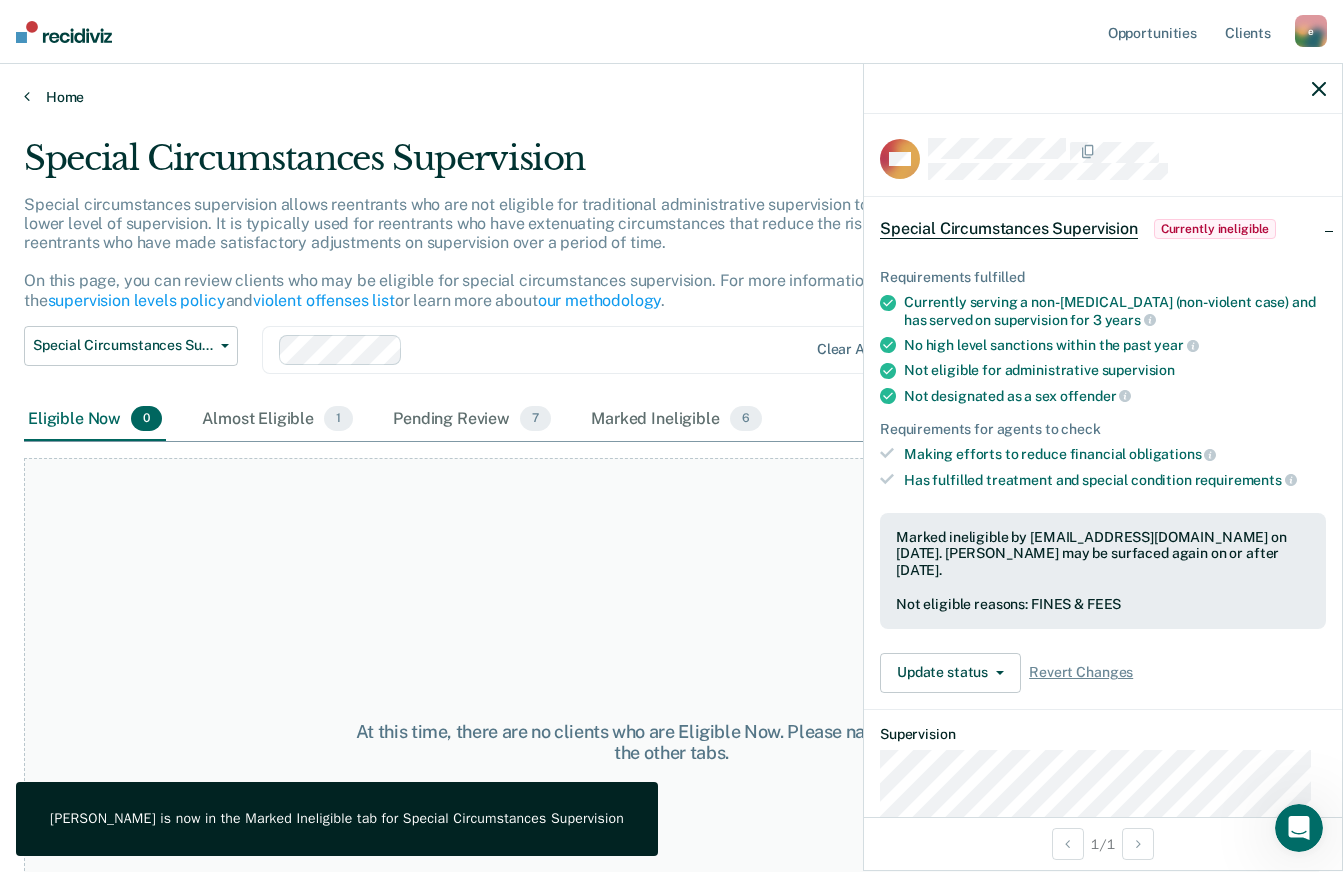 click on "Home" at bounding box center (671, 97) 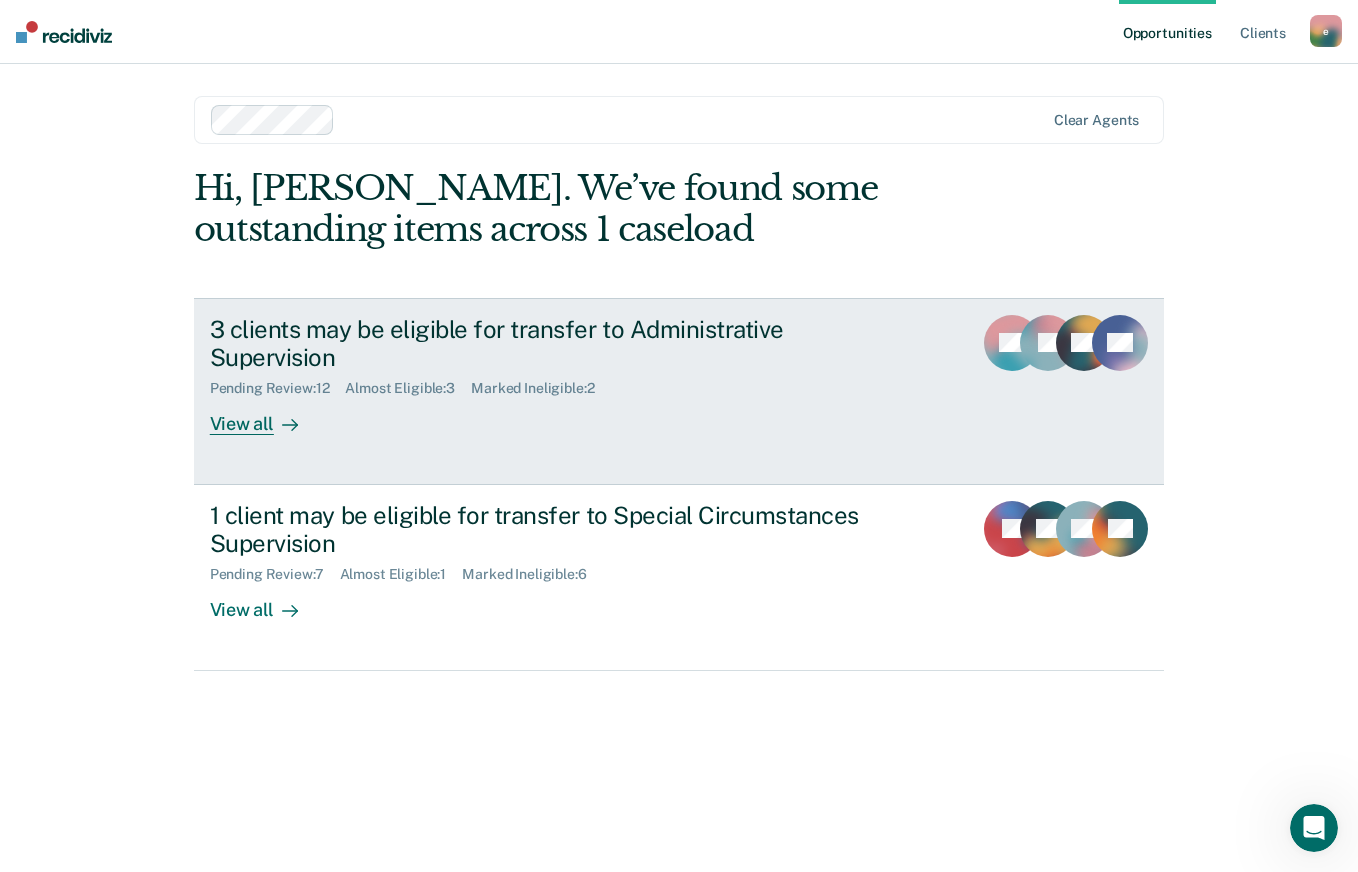 click on "View all" at bounding box center (266, 416) 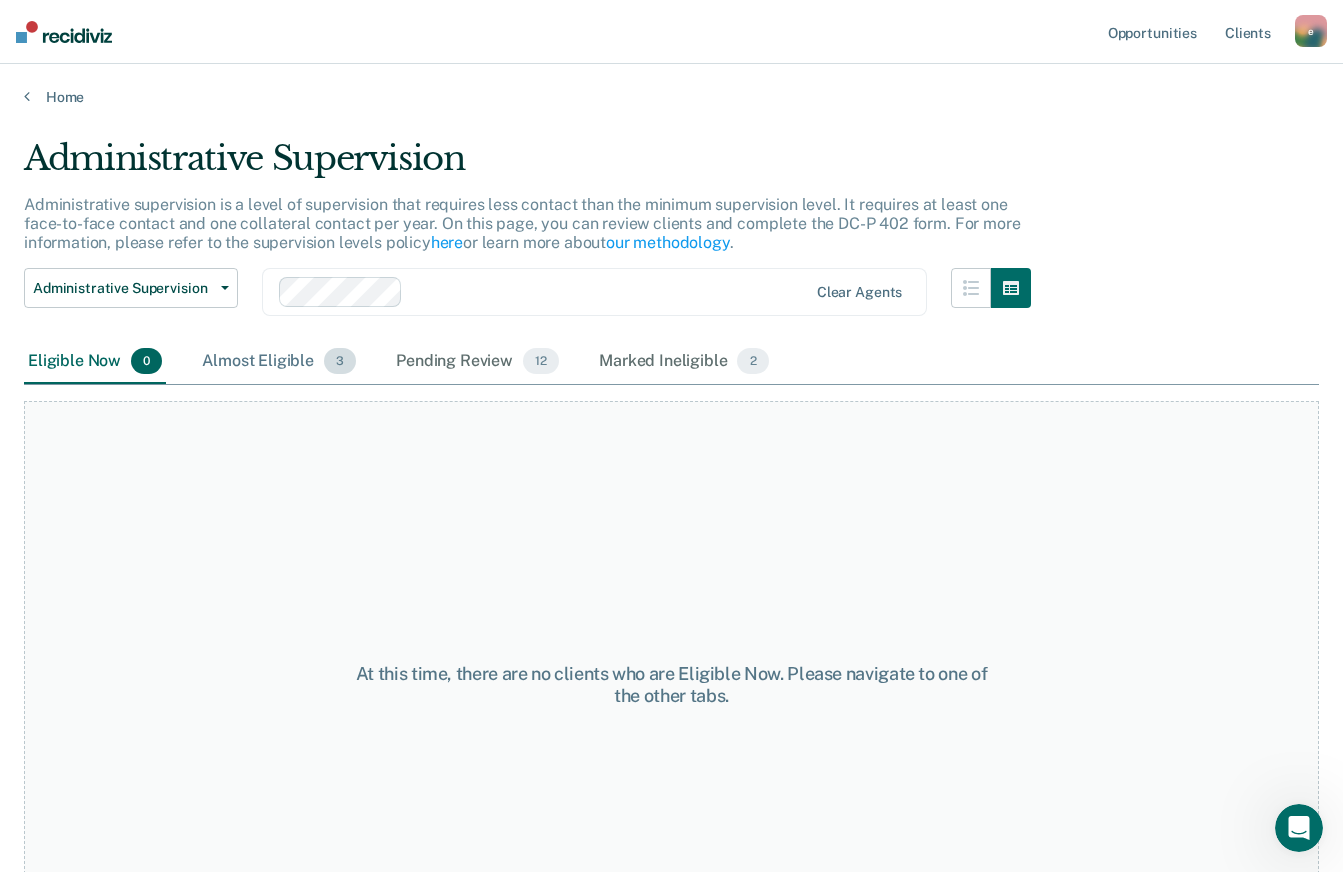 click on "Almost Eligible 3" at bounding box center (279, 362) 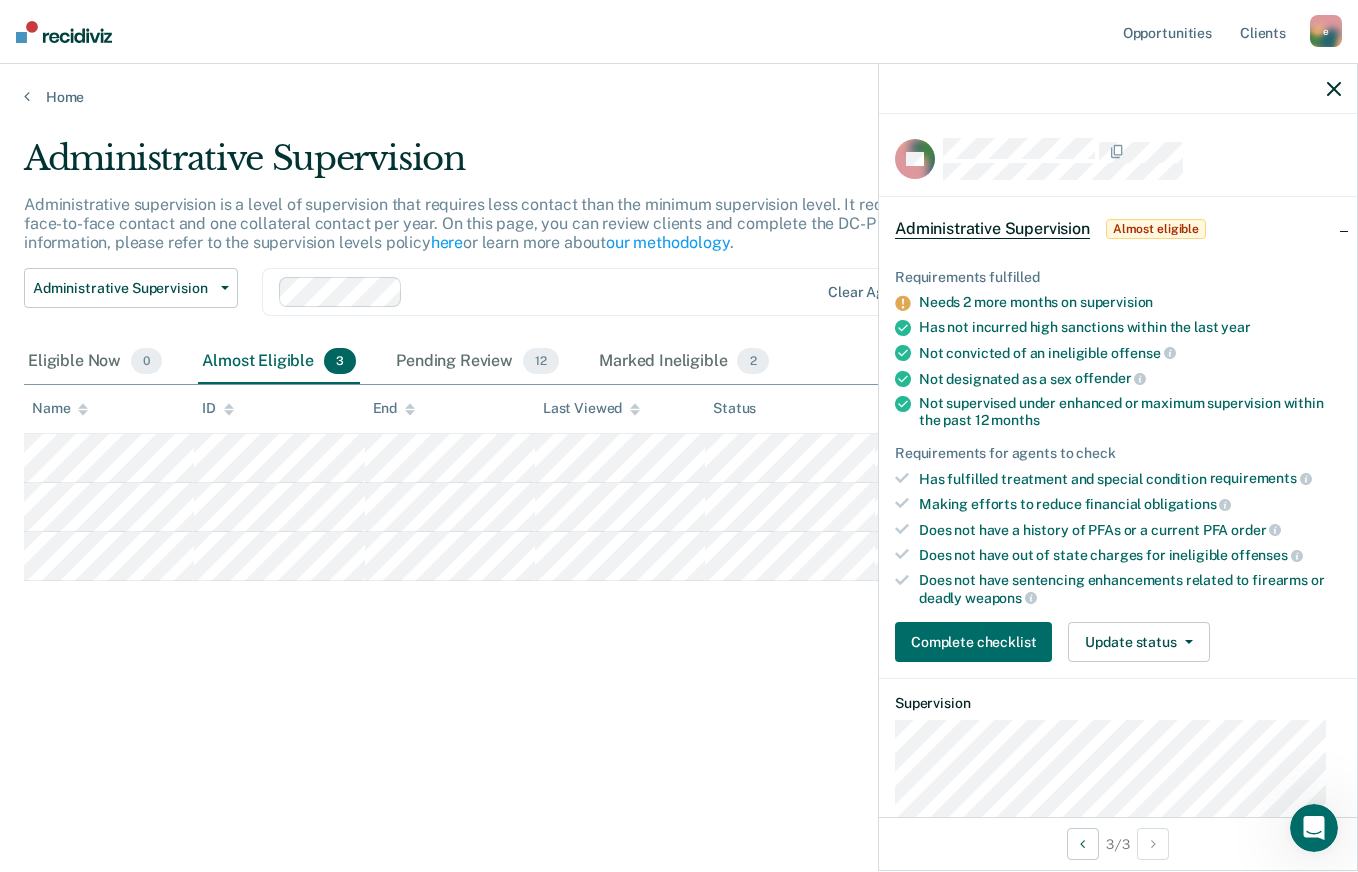 click on "Administrative Supervision   Administrative supervision is a level of supervision that requires less contact than the minimum supervision level. It requires at least one face-to-face contact and one collateral contact per year. On this page, you can review clients and complete the DC-P 402 form. For more information, please refer to the supervision levels policy  here  or learn more about  our methodology . Administrative Supervision Administrative Supervision Special Circumstances Supervision Clear   agents Eligible Now 0 Almost Eligible 3 Pending Review 12 Marked Ineligible 2
To pick up a draggable item, press the space bar.
While dragging, use the arrow keys to move the item.
Press space again to drop the item in its new position, or press escape to cancel.
Name ID End Last Viewed Status Assigned to" at bounding box center (679, 430) 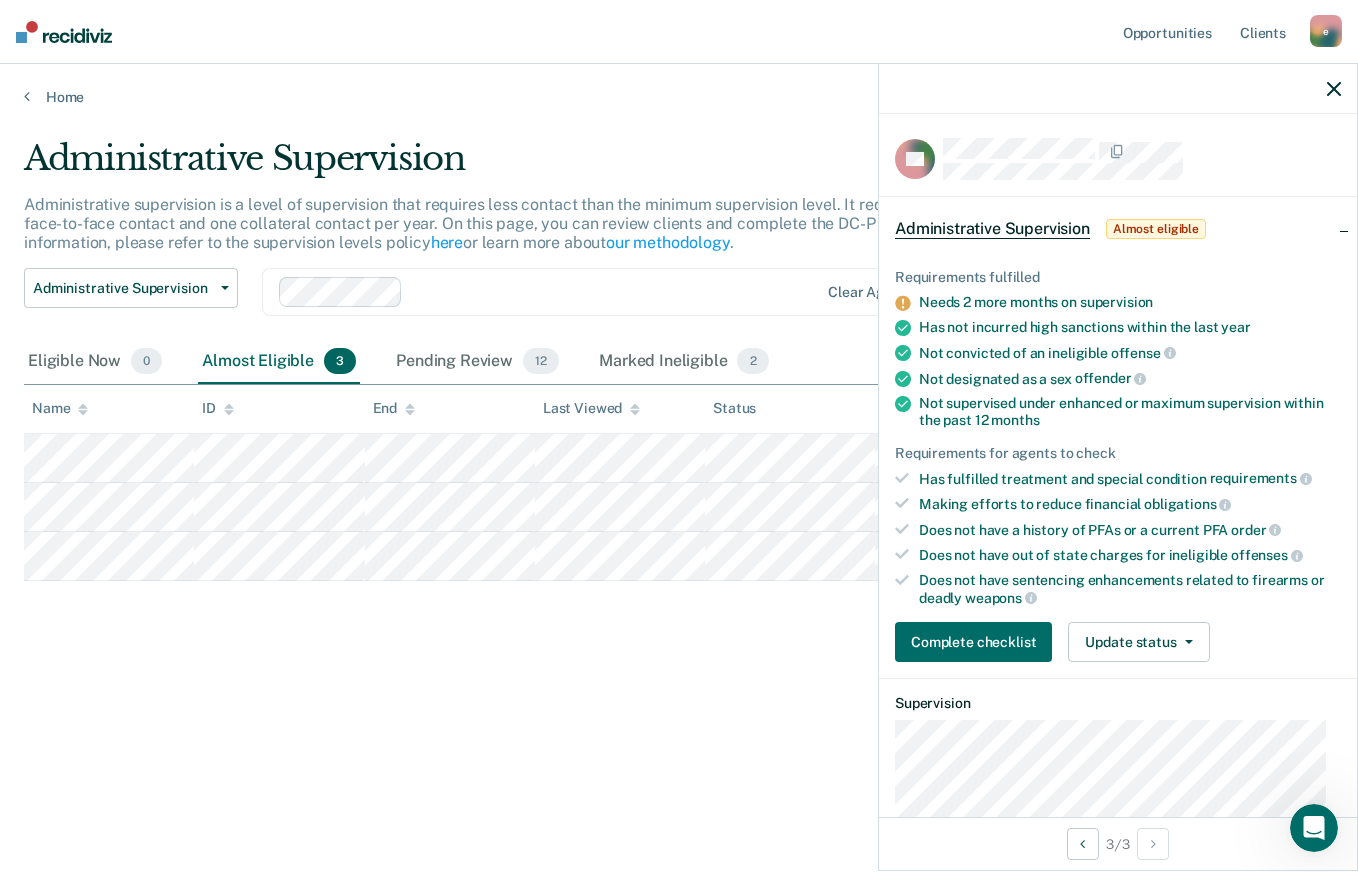 click at bounding box center [614, 292] 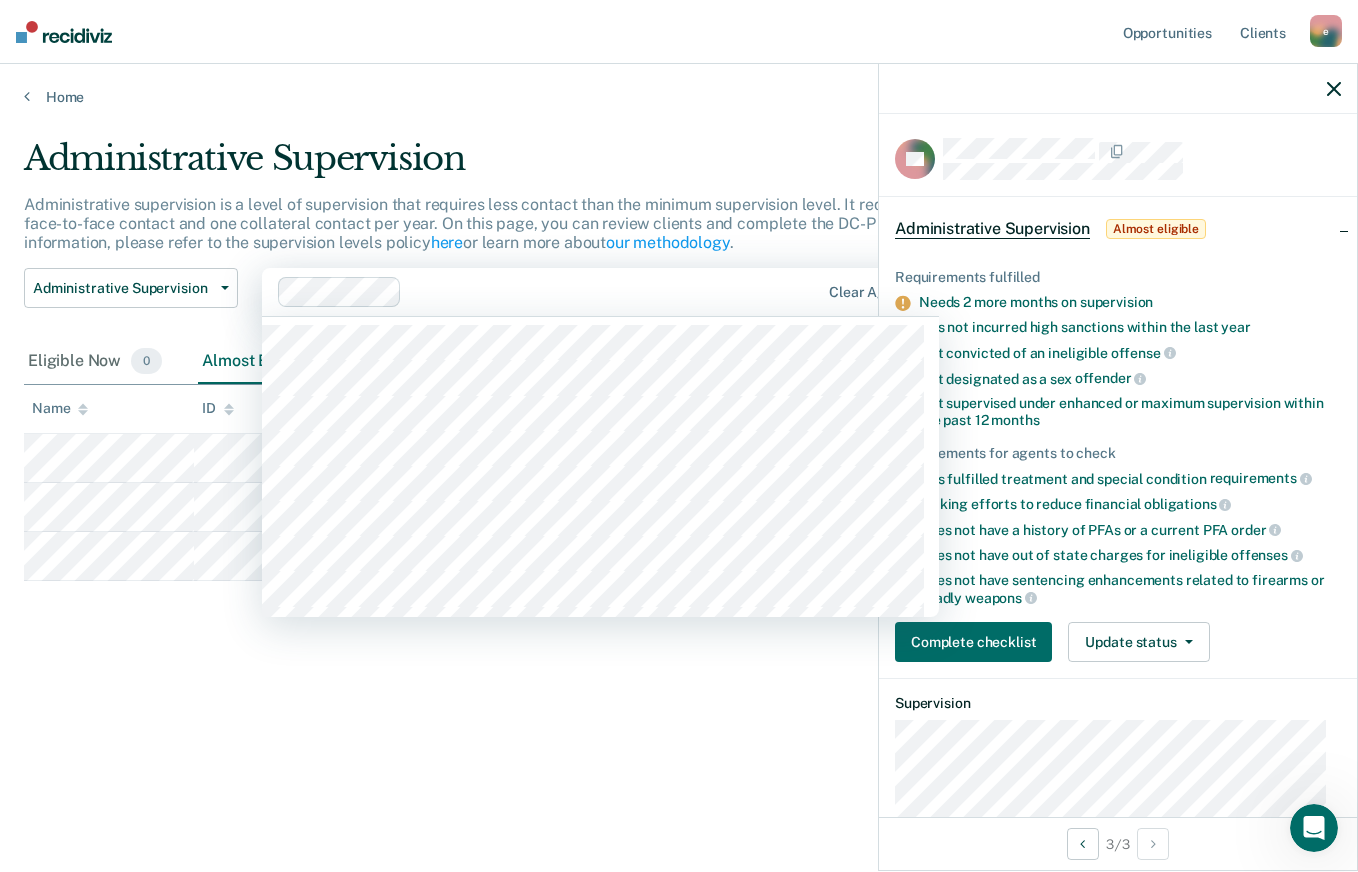 click 